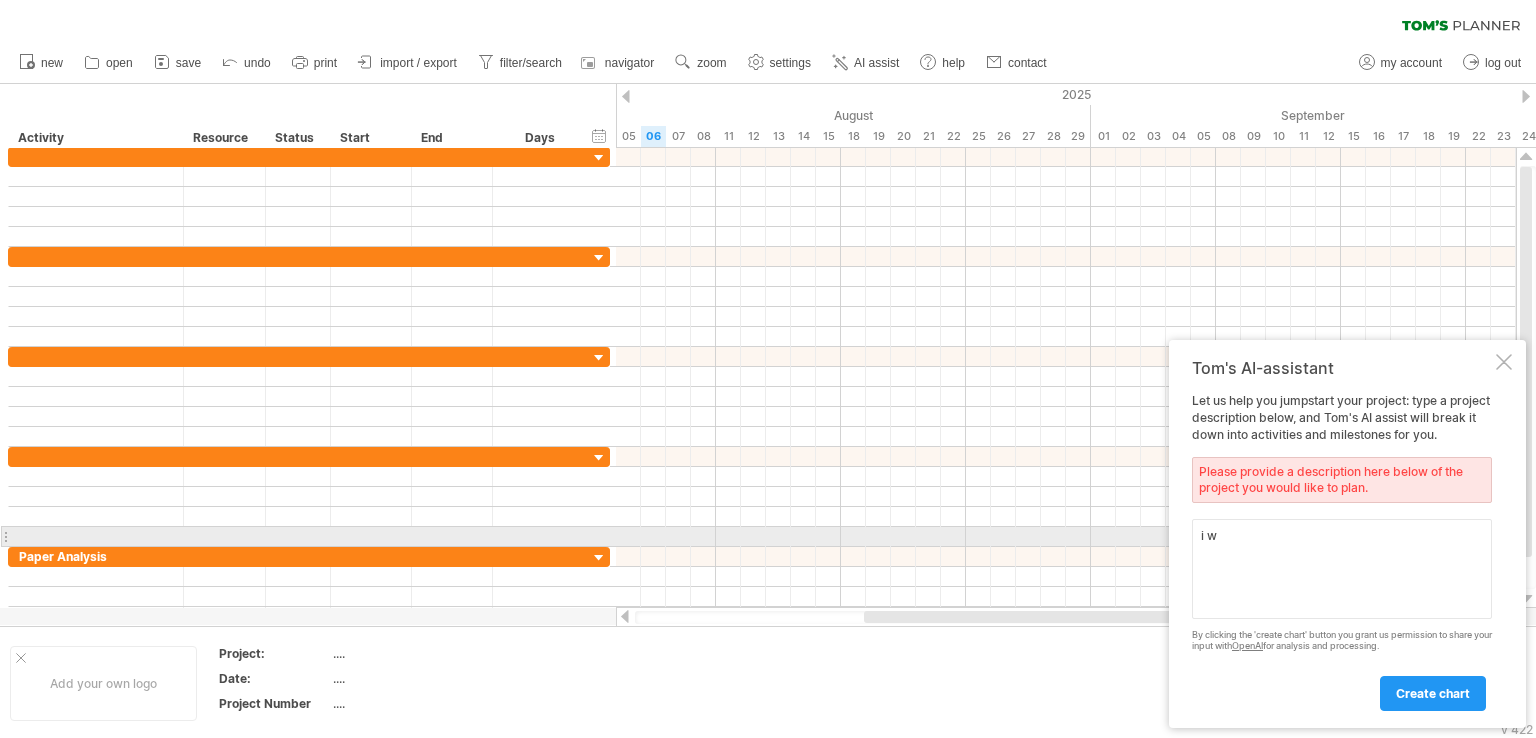 scroll, scrollTop: 0, scrollLeft: 0, axis: both 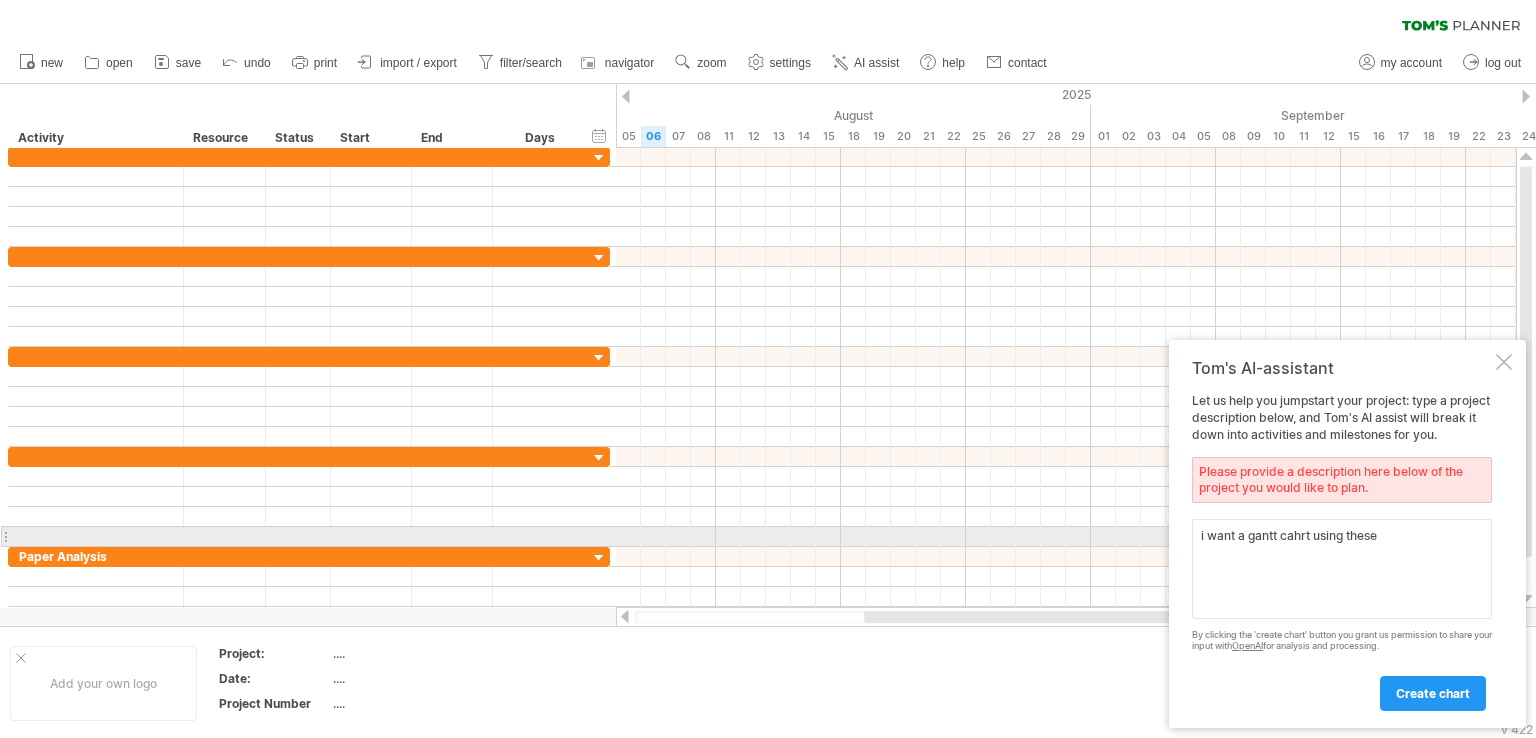 click on "i want a gantt cahrt using these" at bounding box center (1342, 569) 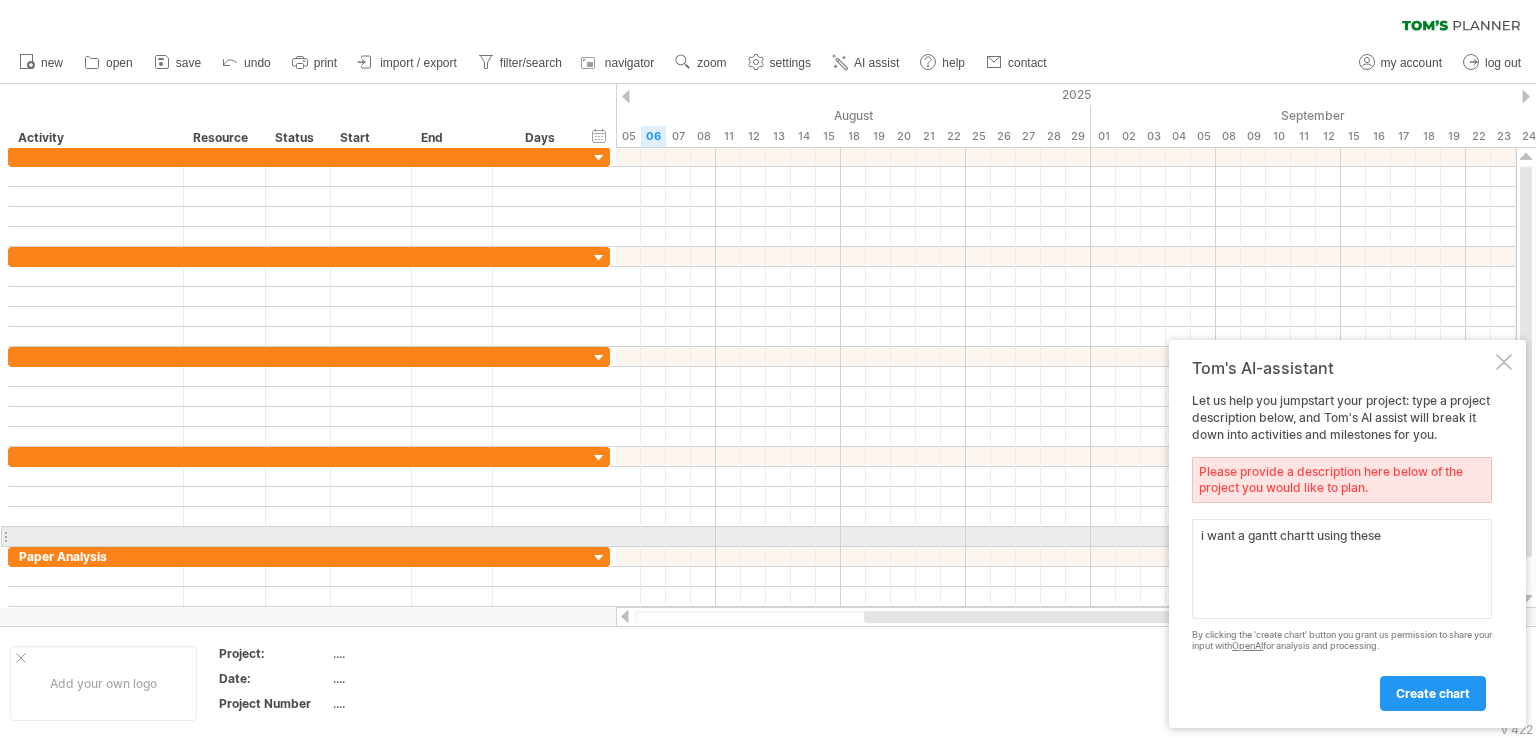 click on "i want a gantt chartt using these" at bounding box center [1342, 569] 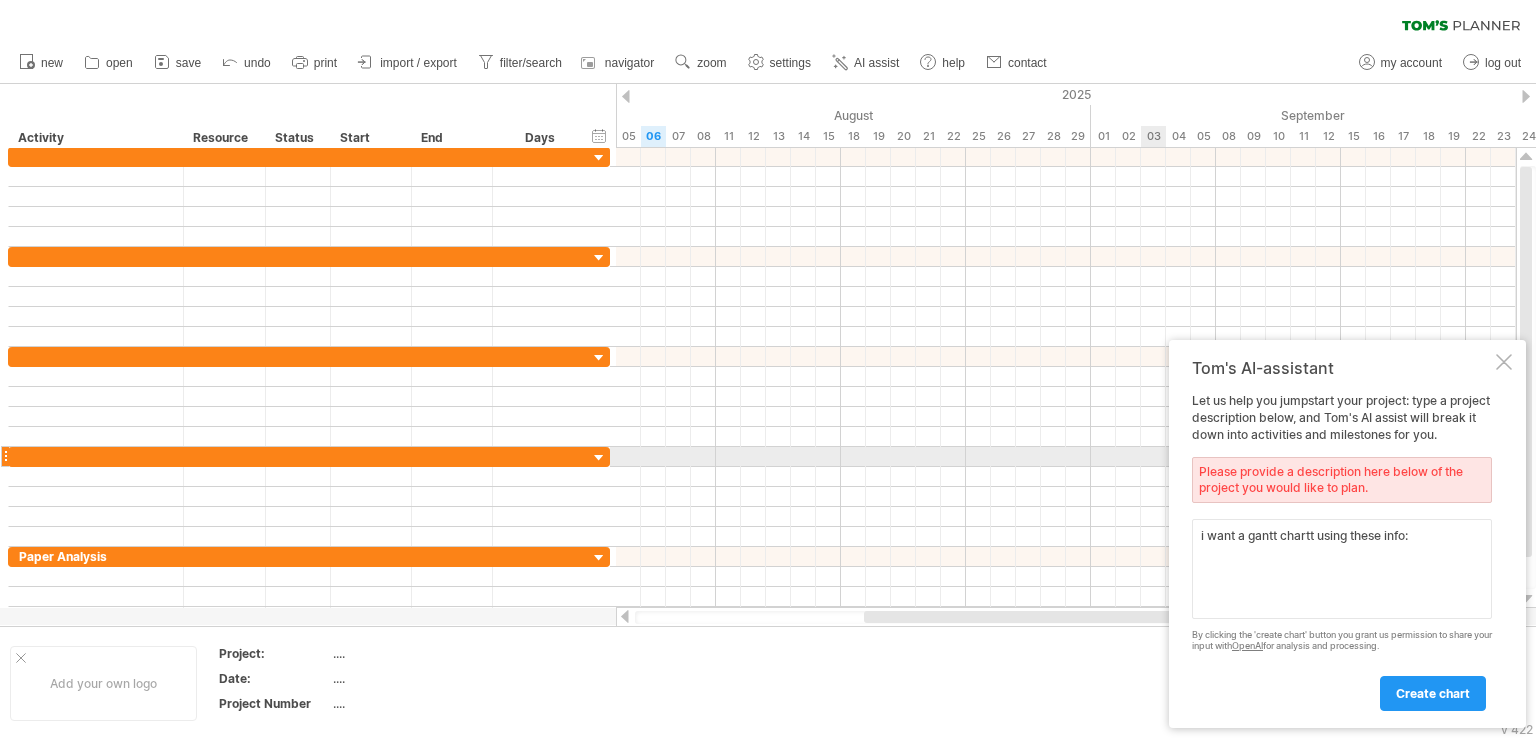 paste on "Paper Analysis" 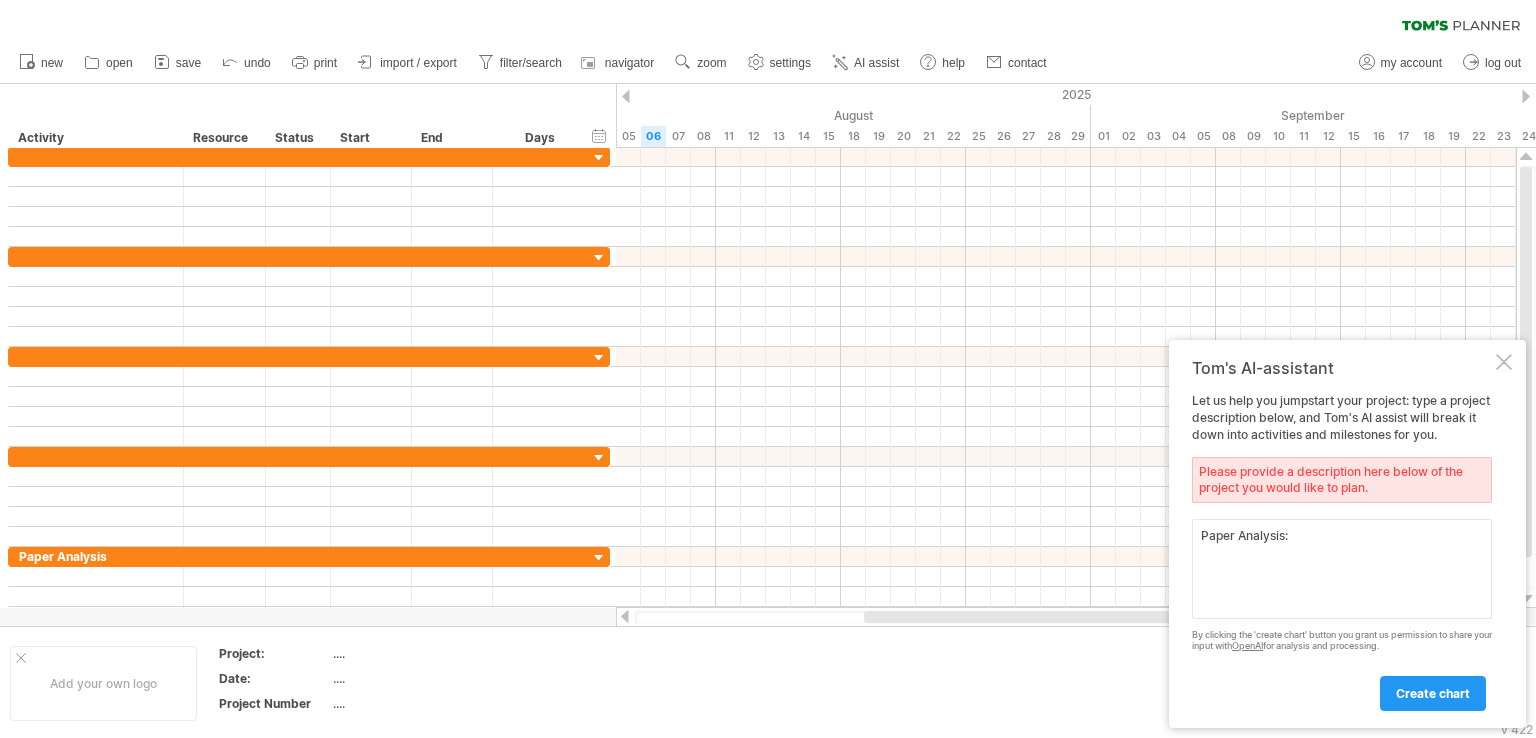 paste on "[MONTH] [NUMBER] – [MONTH] [NUMBER]" 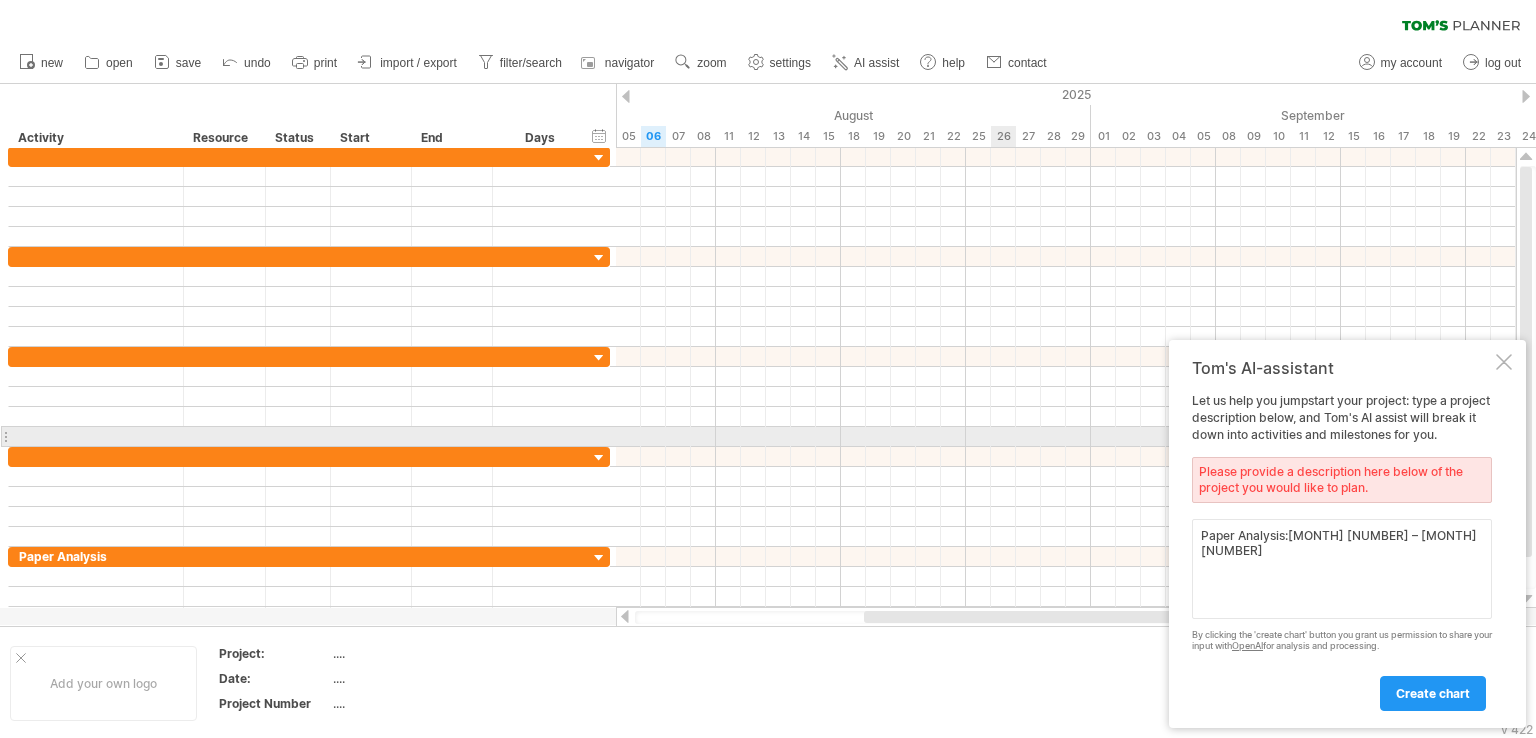 paste on "Data Collection" 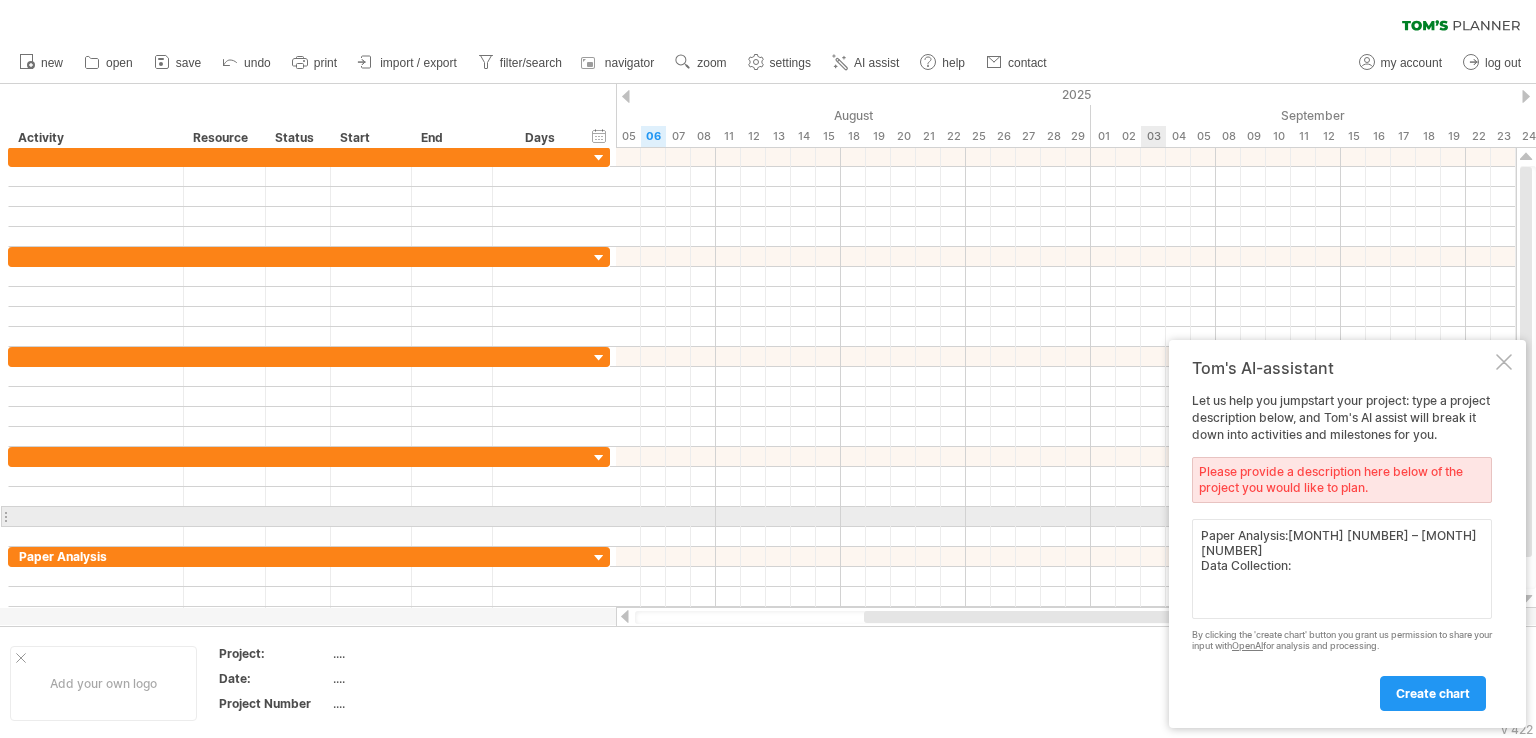 paste on "[MONTH] [NUMBER] – [MONTH] [NUMBER]" 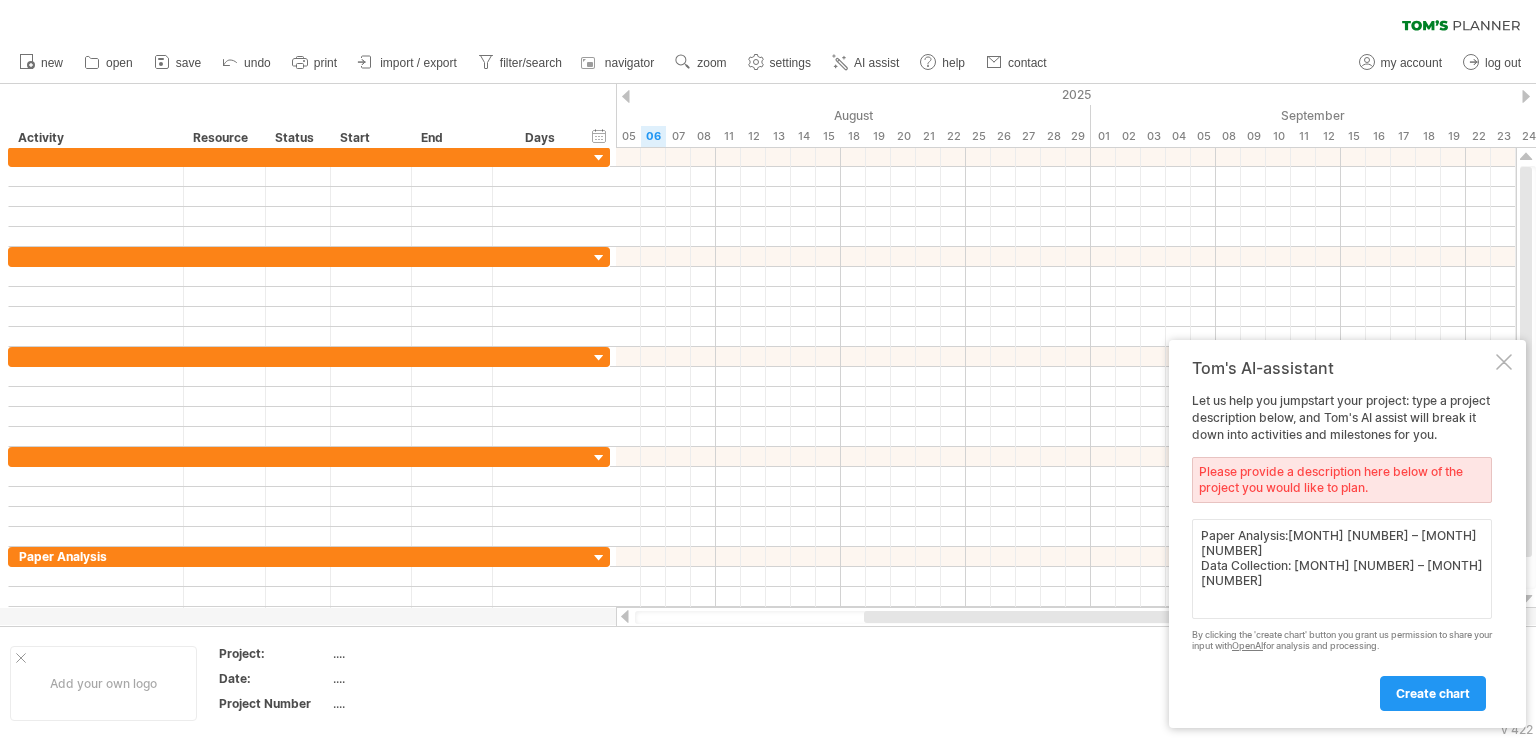 paste on "Data Preprocessing" 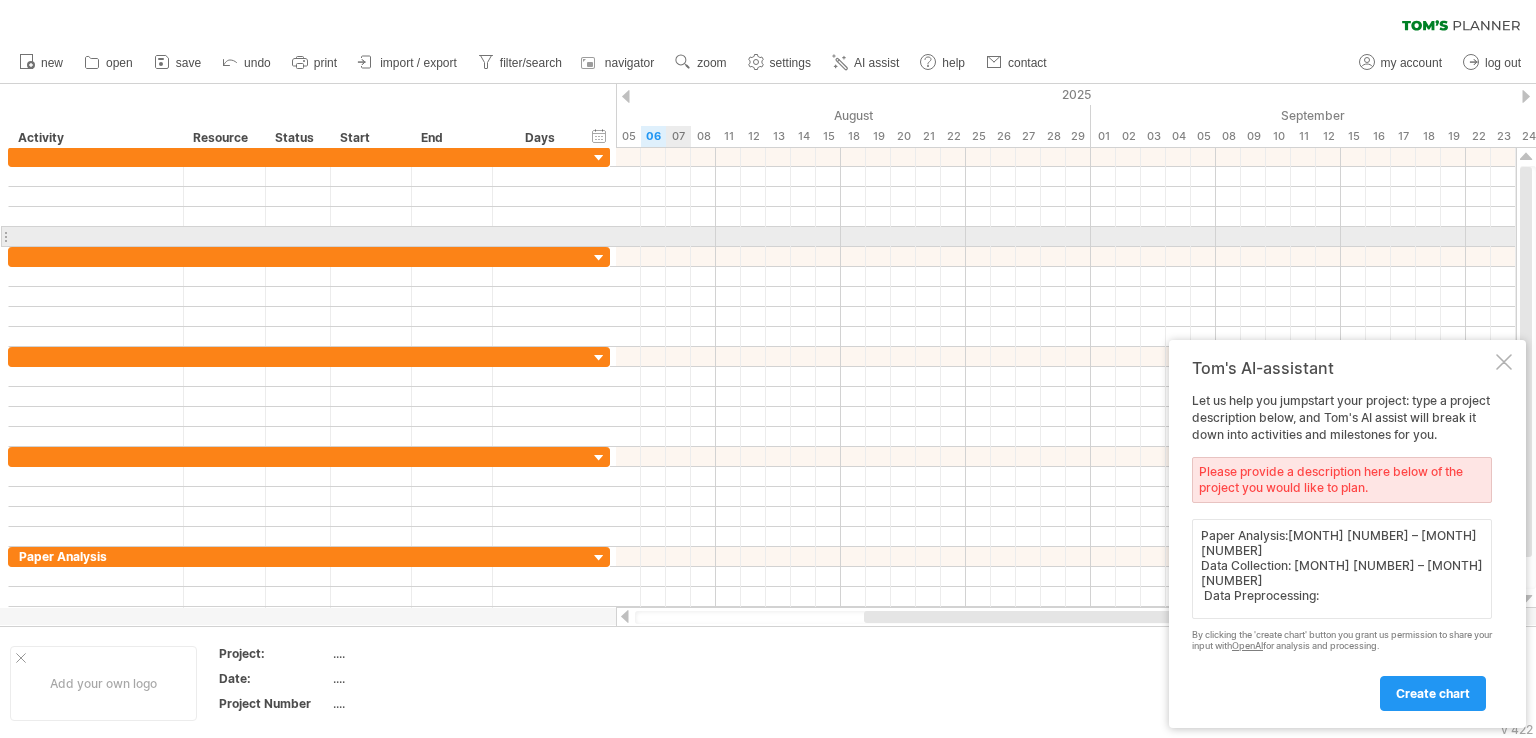 paste on "[MONTH] [NUMBER] – [MONTH] [NUMBER]" 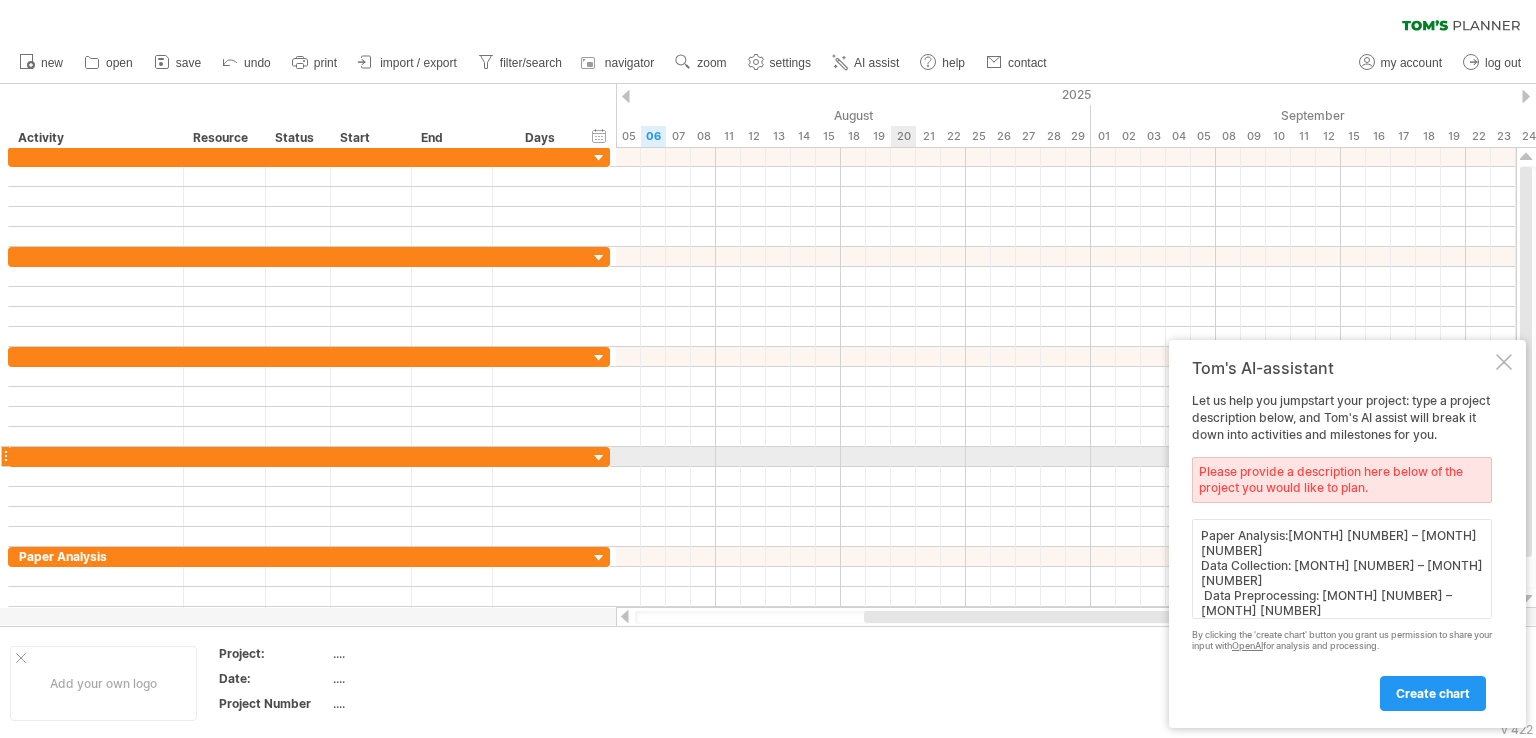 paste on "Model Implementation" 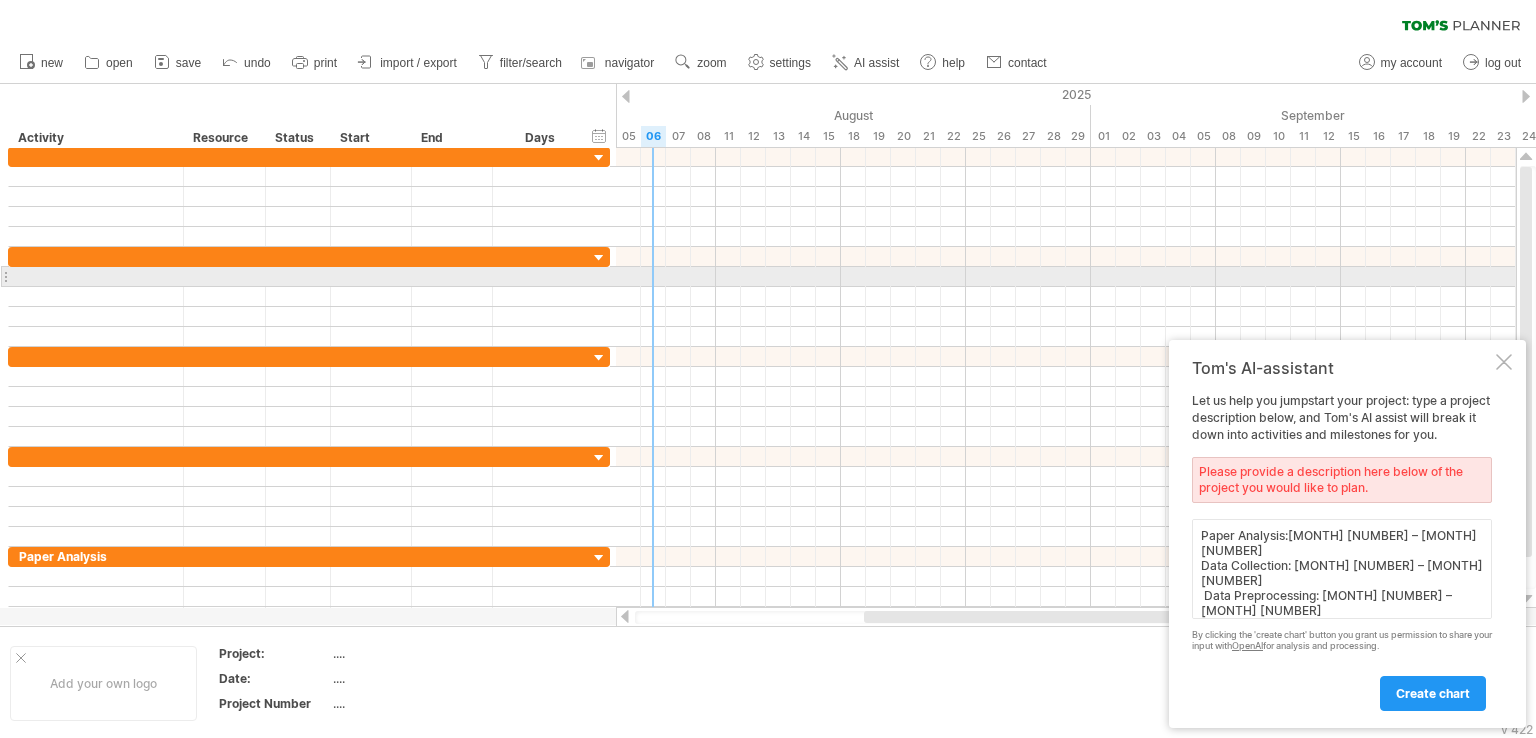 paste on "[MONTH] [NUMBER] – [MONTH] [NUMBER]" 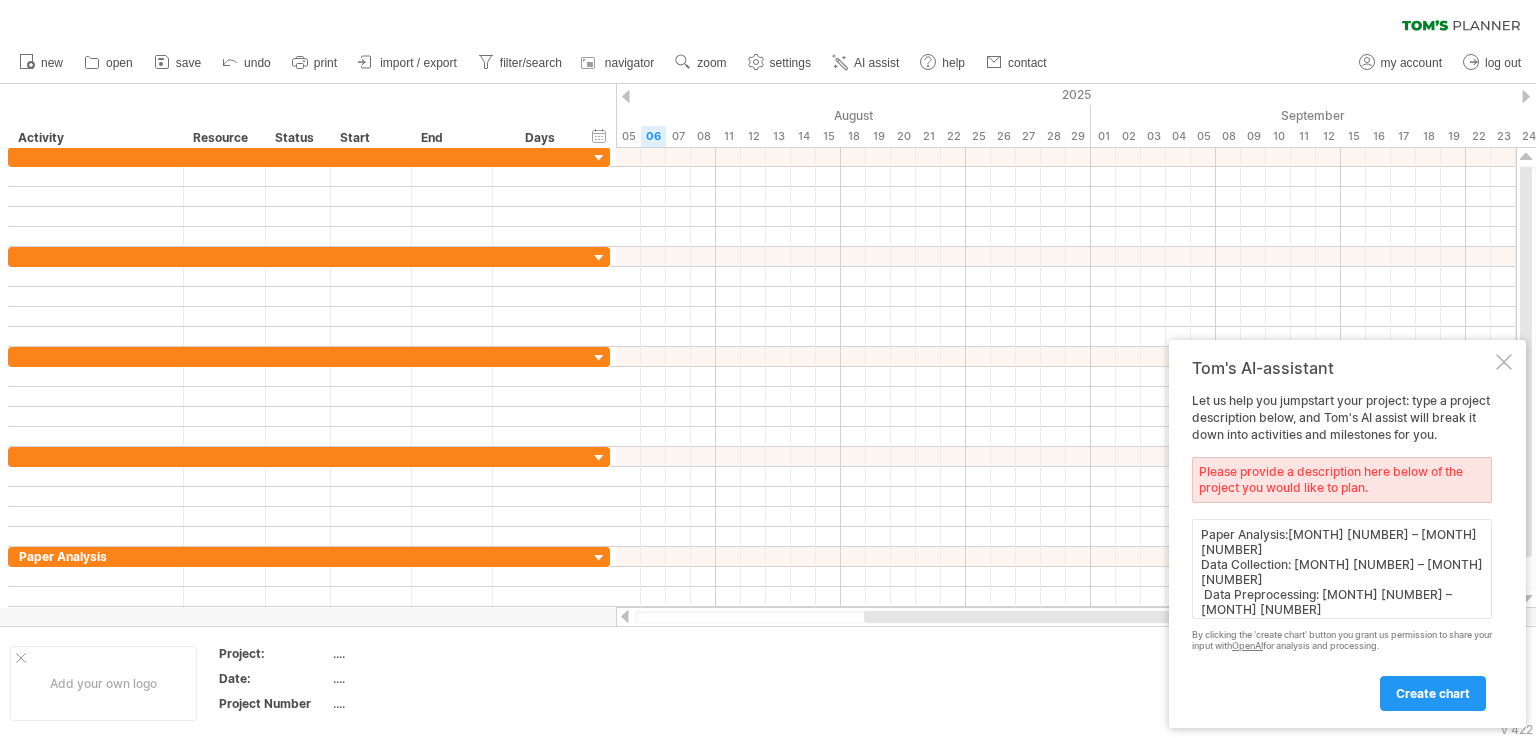 paste on "Result Analysis" 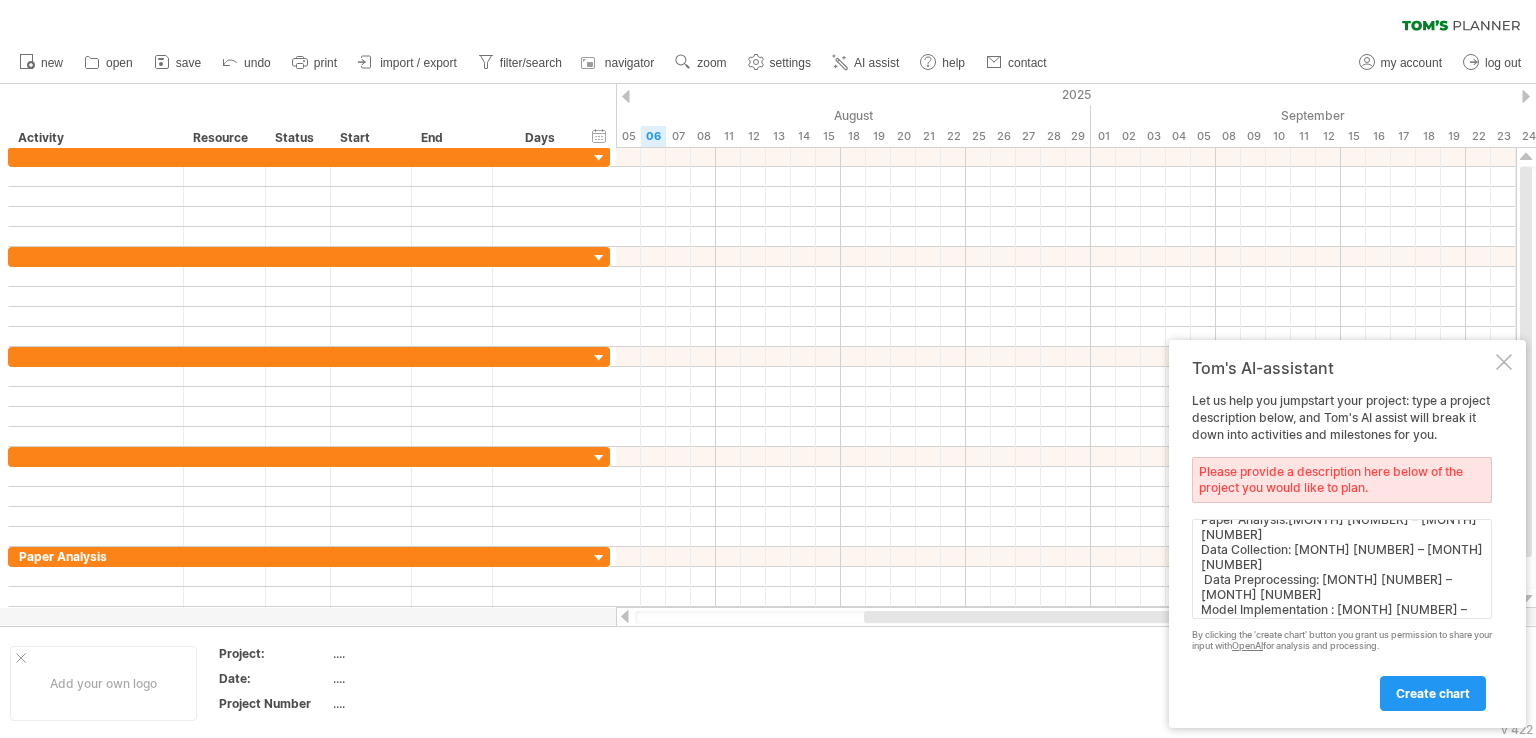 scroll, scrollTop: 8, scrollLeft: 0, axis: vertical 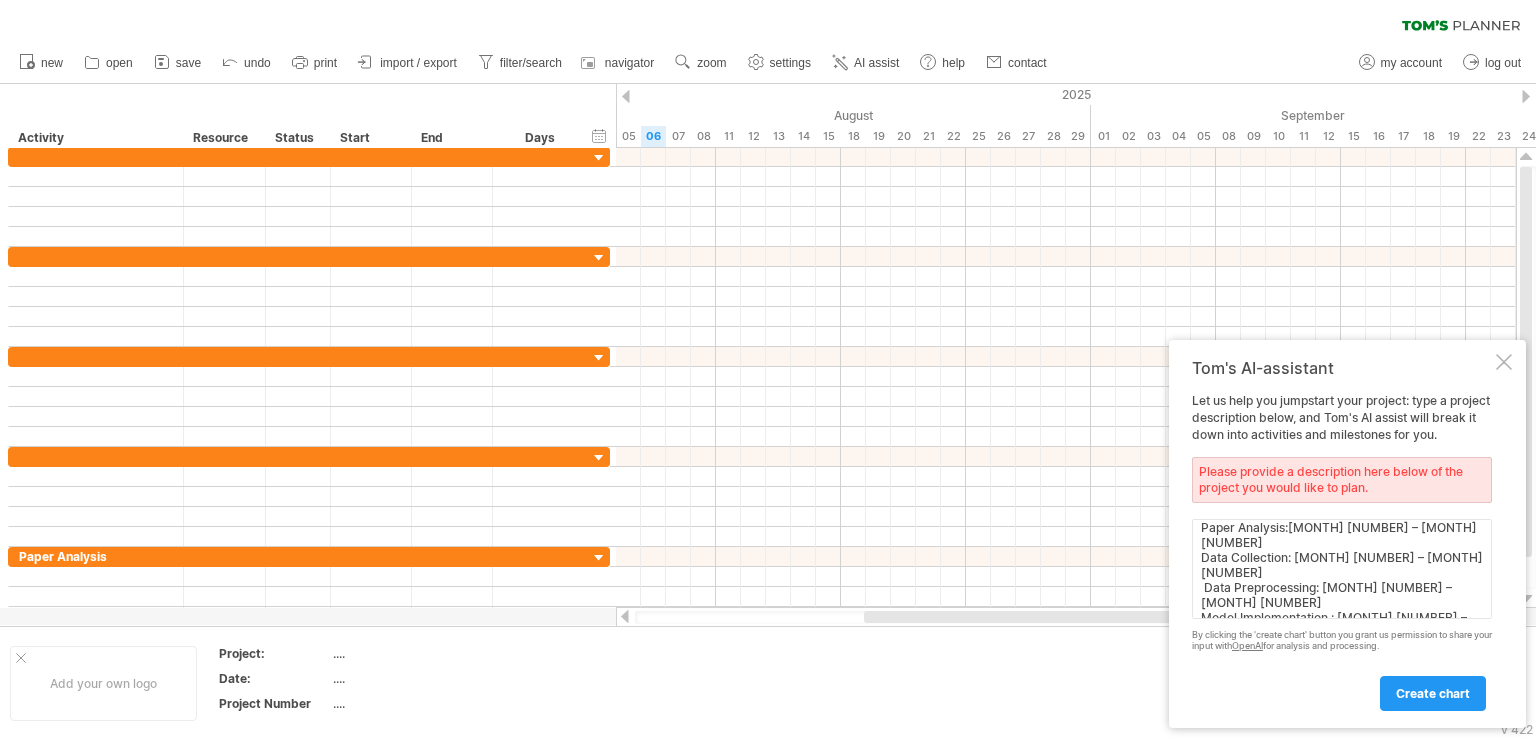 paste on "[MONTH] [NUMBER] – [MONTH] [NUMBER]" 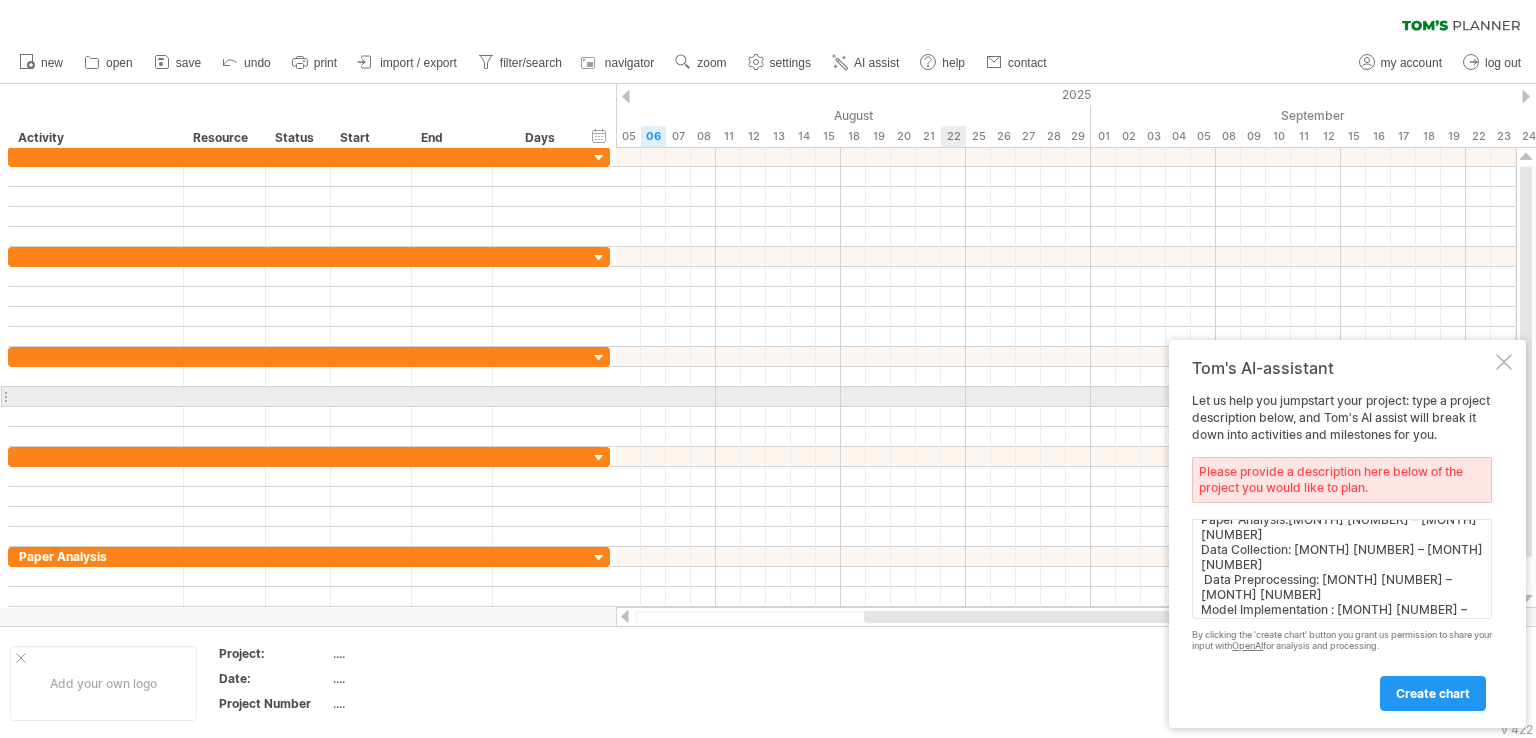paste on "Collect more AQI Data" 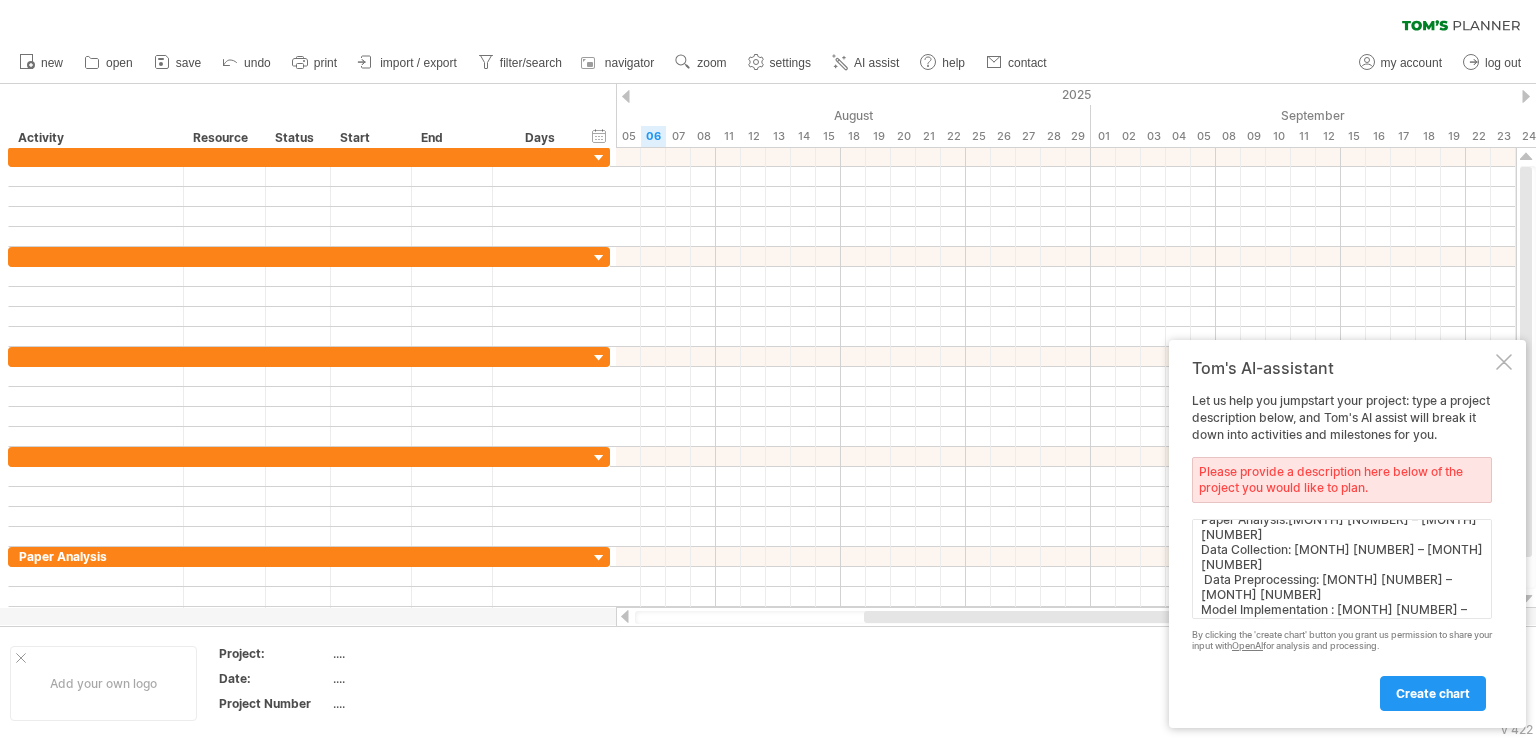 paste on "[MONTH] [NUMBER] – [MONTH] [NUMBER]" 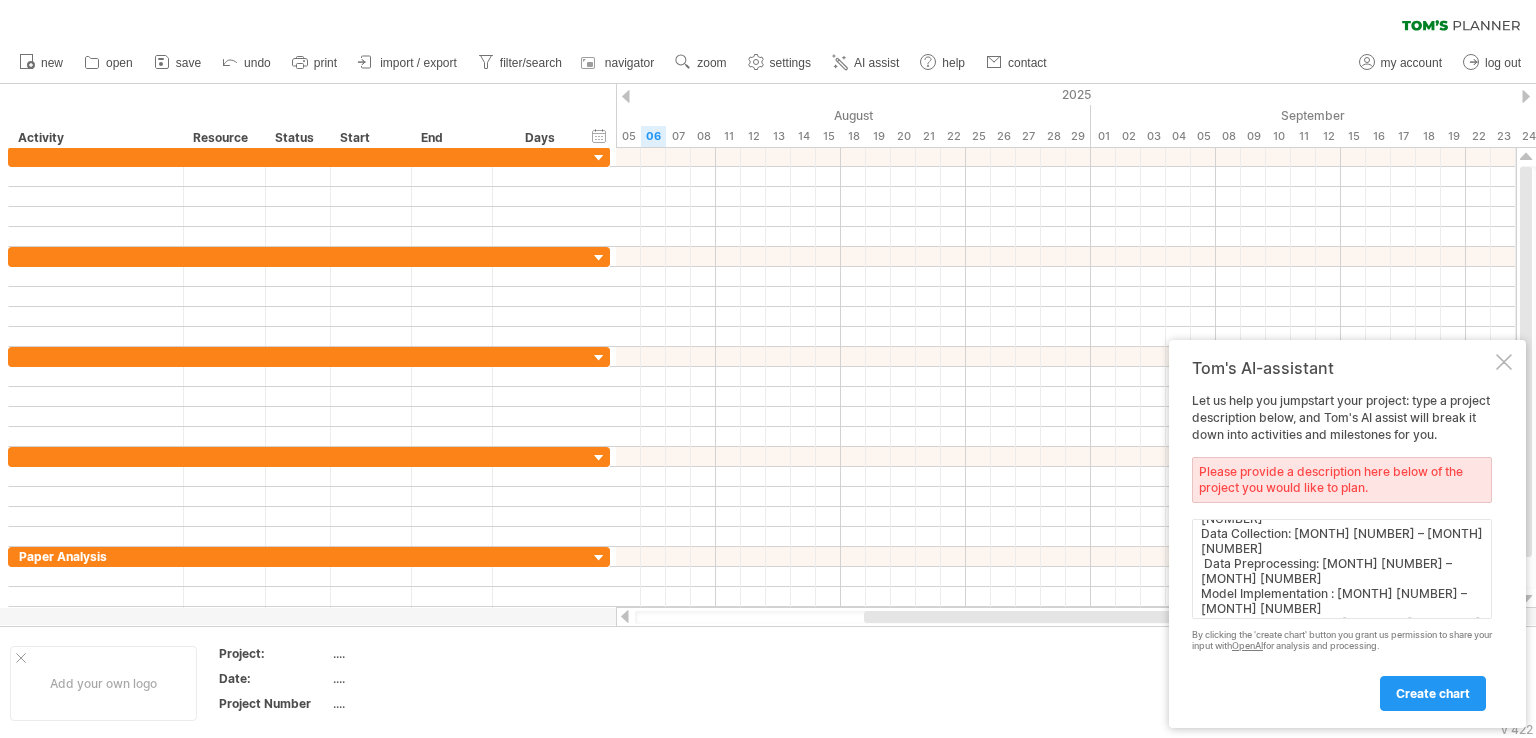 scroll, scrollTop: 47, scrollLeft: 0, axis: vertical 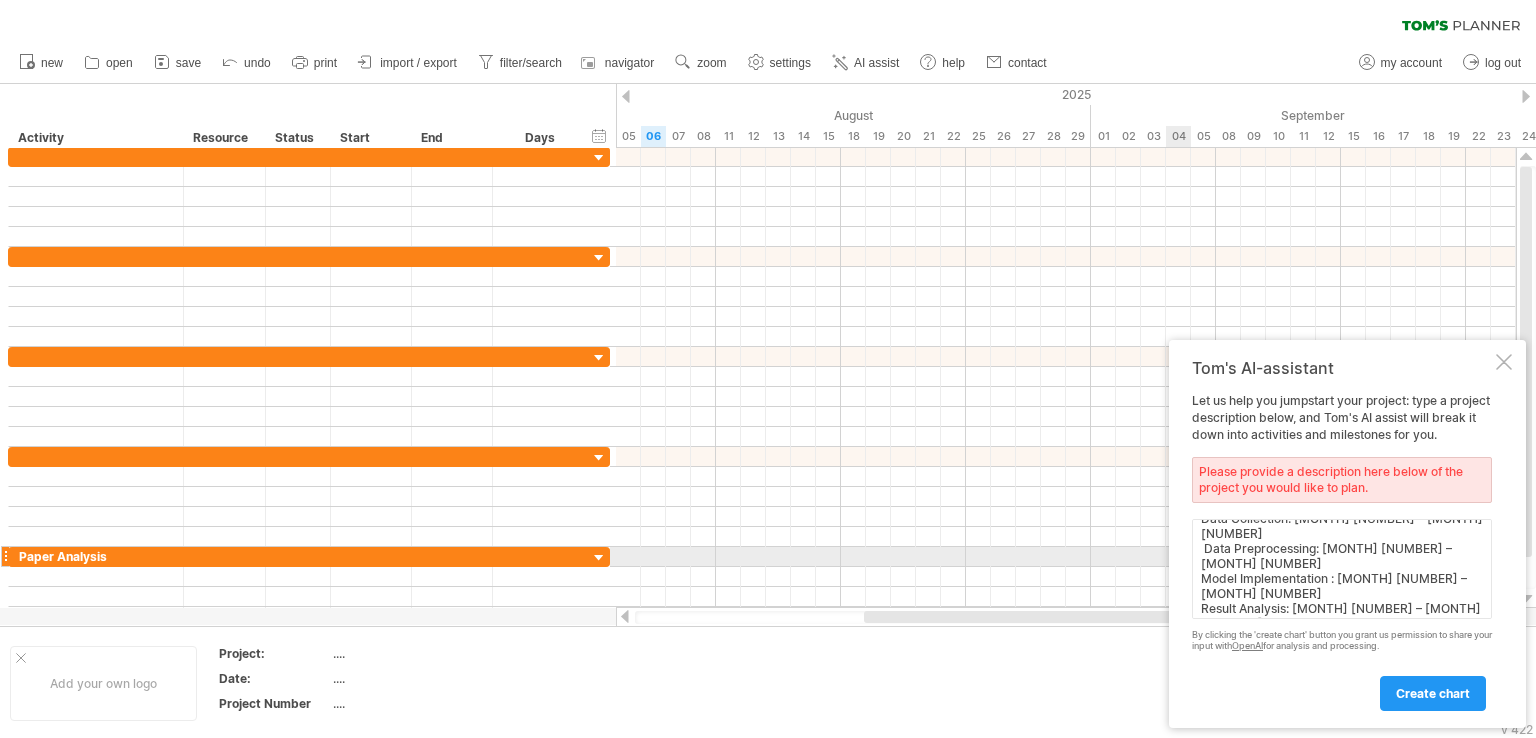 paste on "Use Different Models" 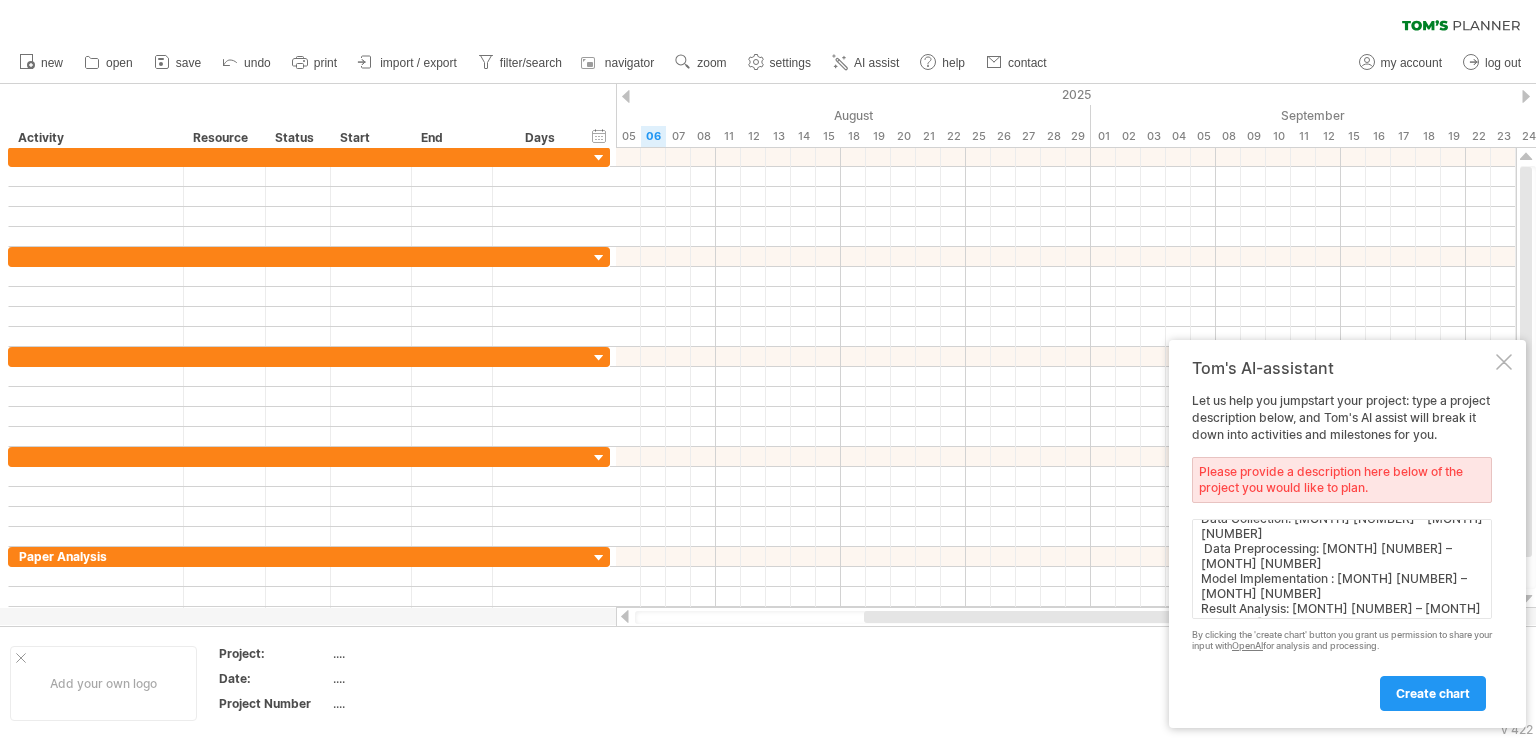 paste on "[MONTH] [NUMBER] – [MONTH] [NUMBER]" 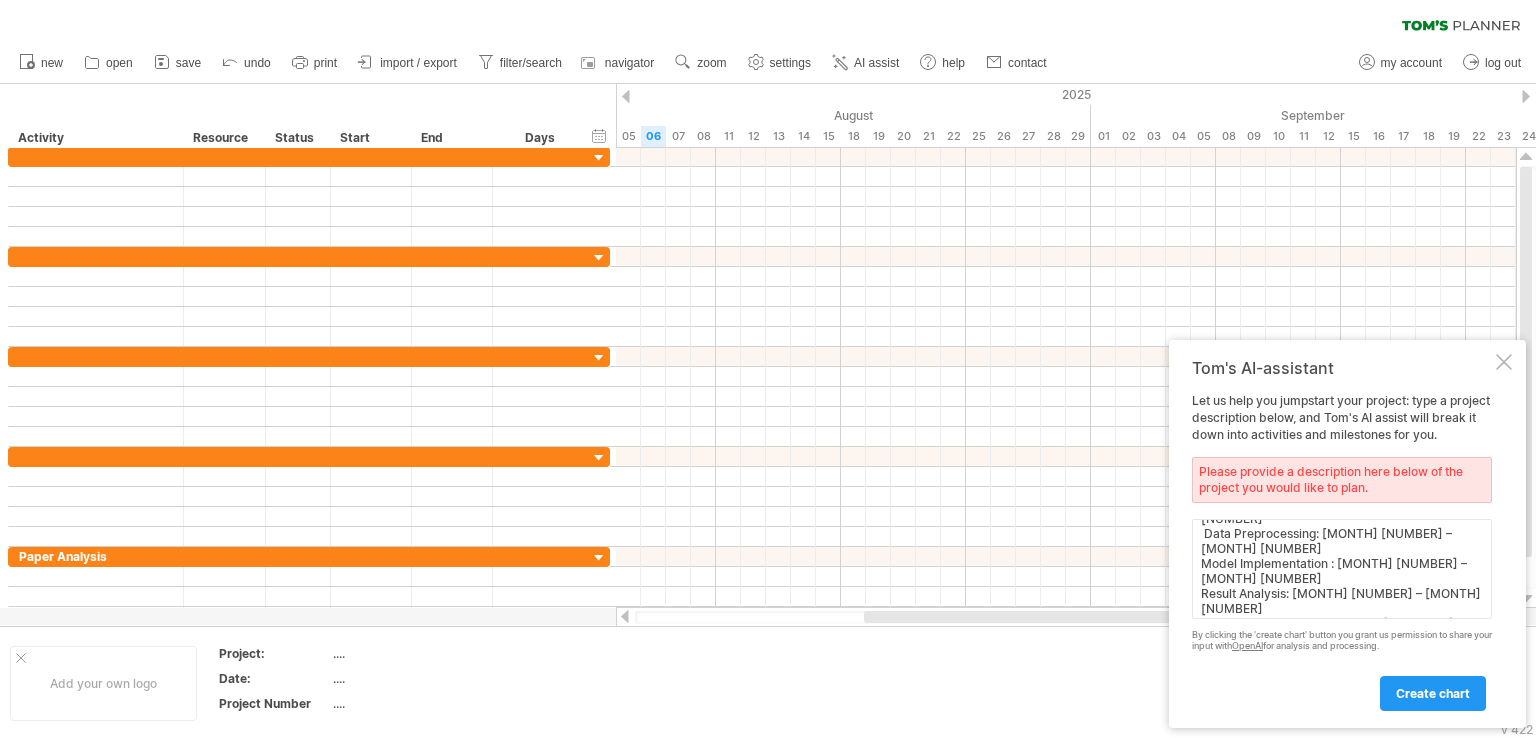 scroll, scrollTop: 77, scrollLeft: 0, axis: vertical 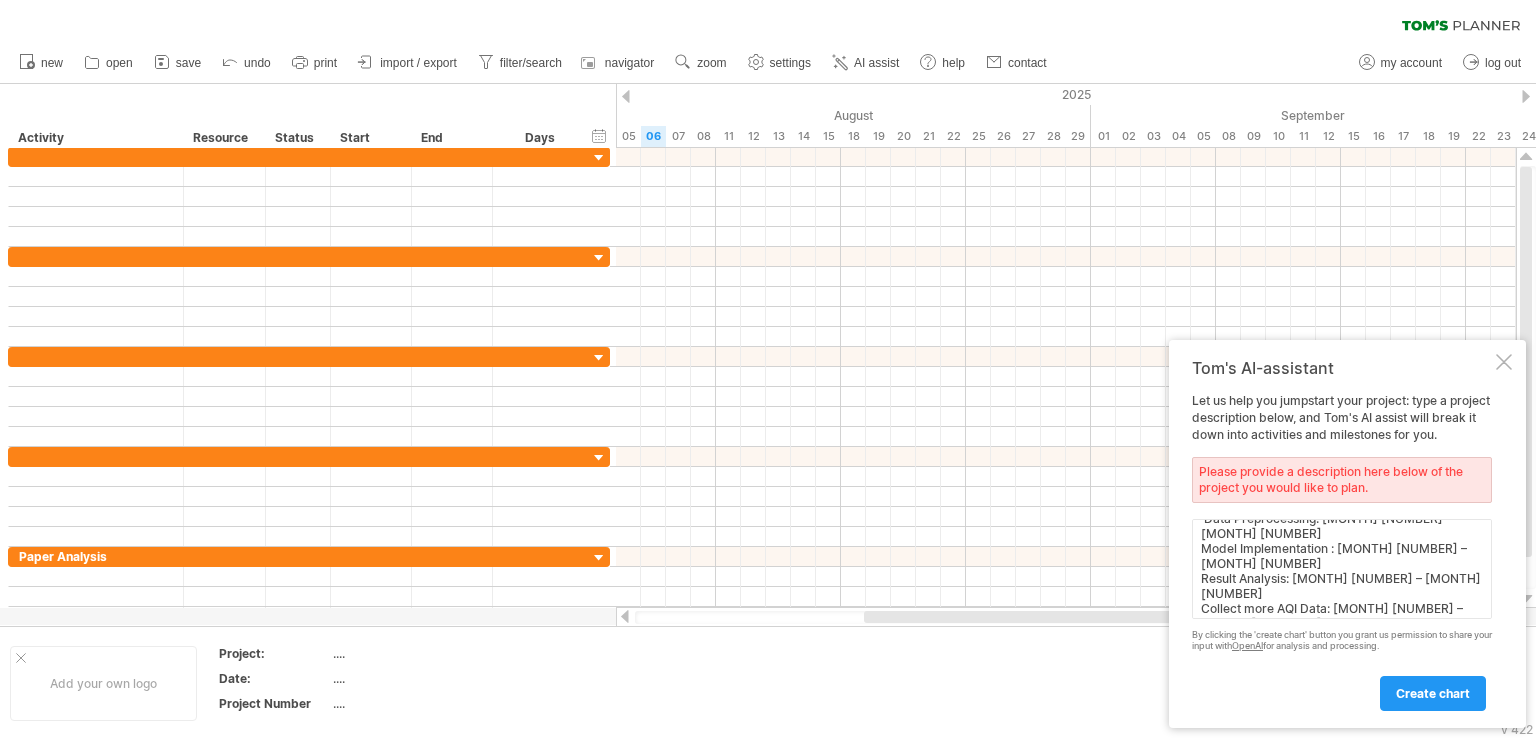 paste on "Report Writing" 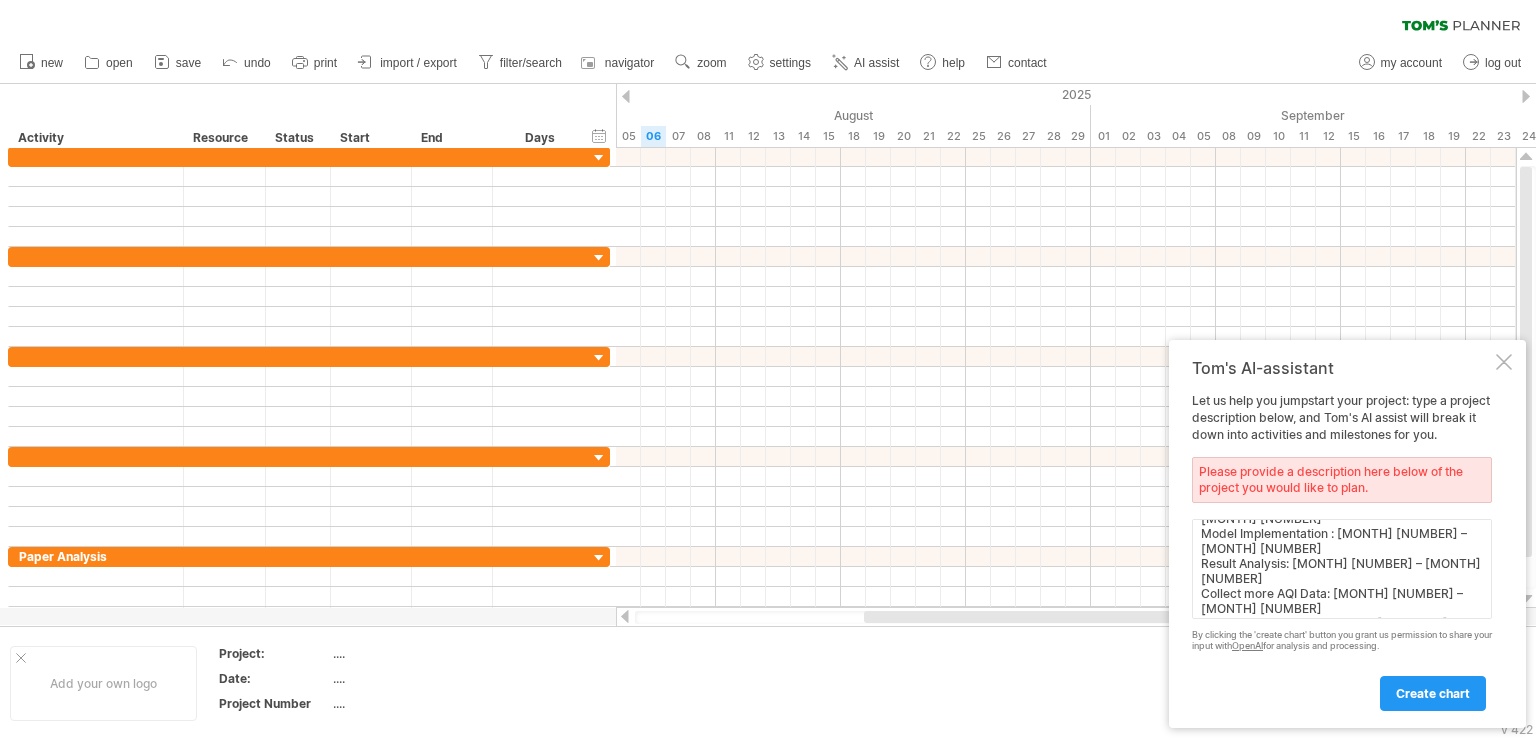 paste on "Final Paper Writing & Publication" 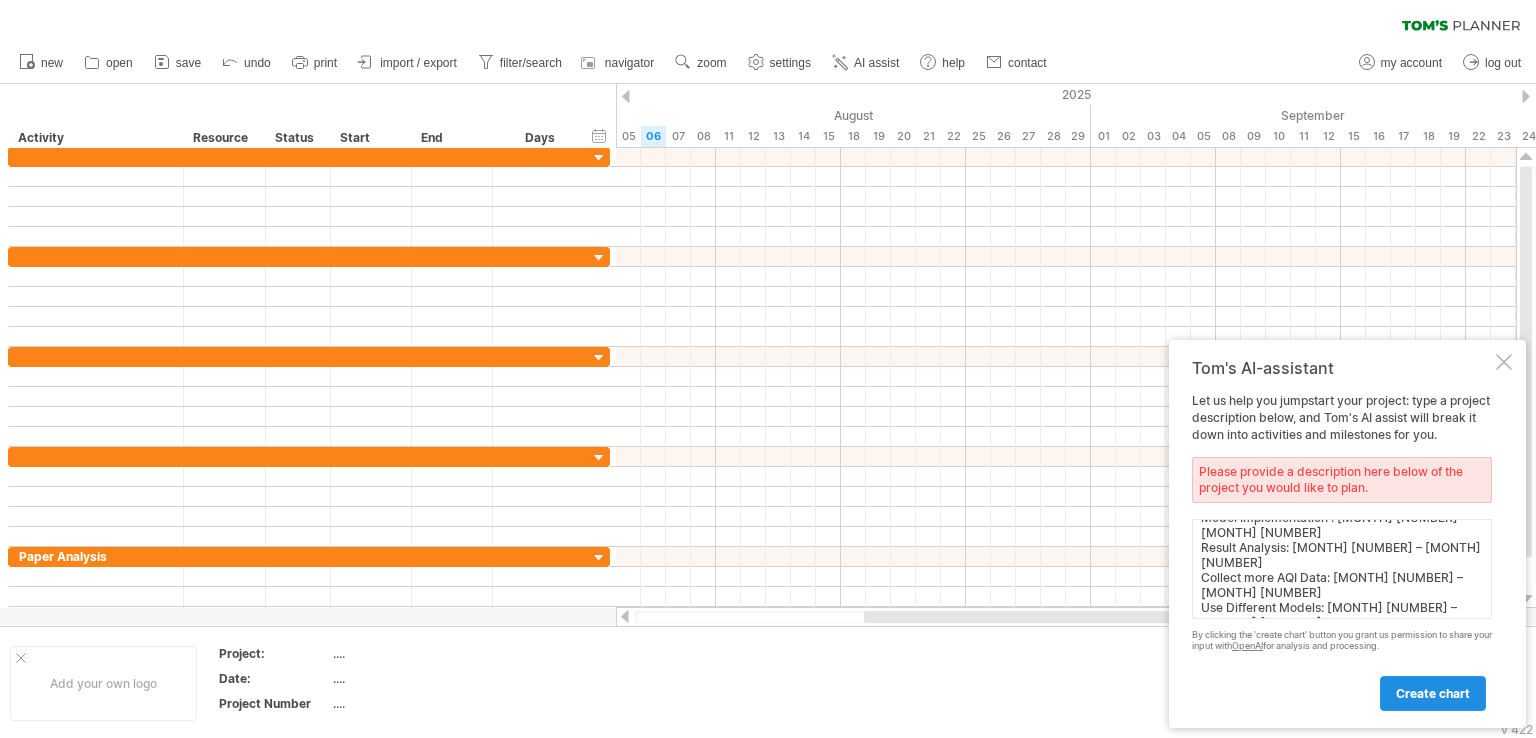 type on "Paper Analysis:[MONTH] [NUMBER] – [MONTH] [NUMBER]
Data Collection: [MONTH] [NUMBER] – [MONTH] [NUMBER]
Data Preprocessing: [MONTH] [NUMBER] – [MONTH] [NUMBER]
Model Implementation : [MONTH] [NUMBER] – [MONTH] [NUMBER]
Result Analysis: [MONTH] [NUMBER] – [MONTH] [NUMBER]
Collect more AQI Data: [MONTH] [NUMBER] – [MONTH] [NUMBER]
Use Different Models: [MONTH] [NUMBER] – [MONTH] [NUMBER]
Report Writing: [MONTH] [NUMBER] – [MONTH] [NUMBER]
Final Paper Writing & Publication: [MONTH] [NUMBER] – [MONTH] [NUMBER]" 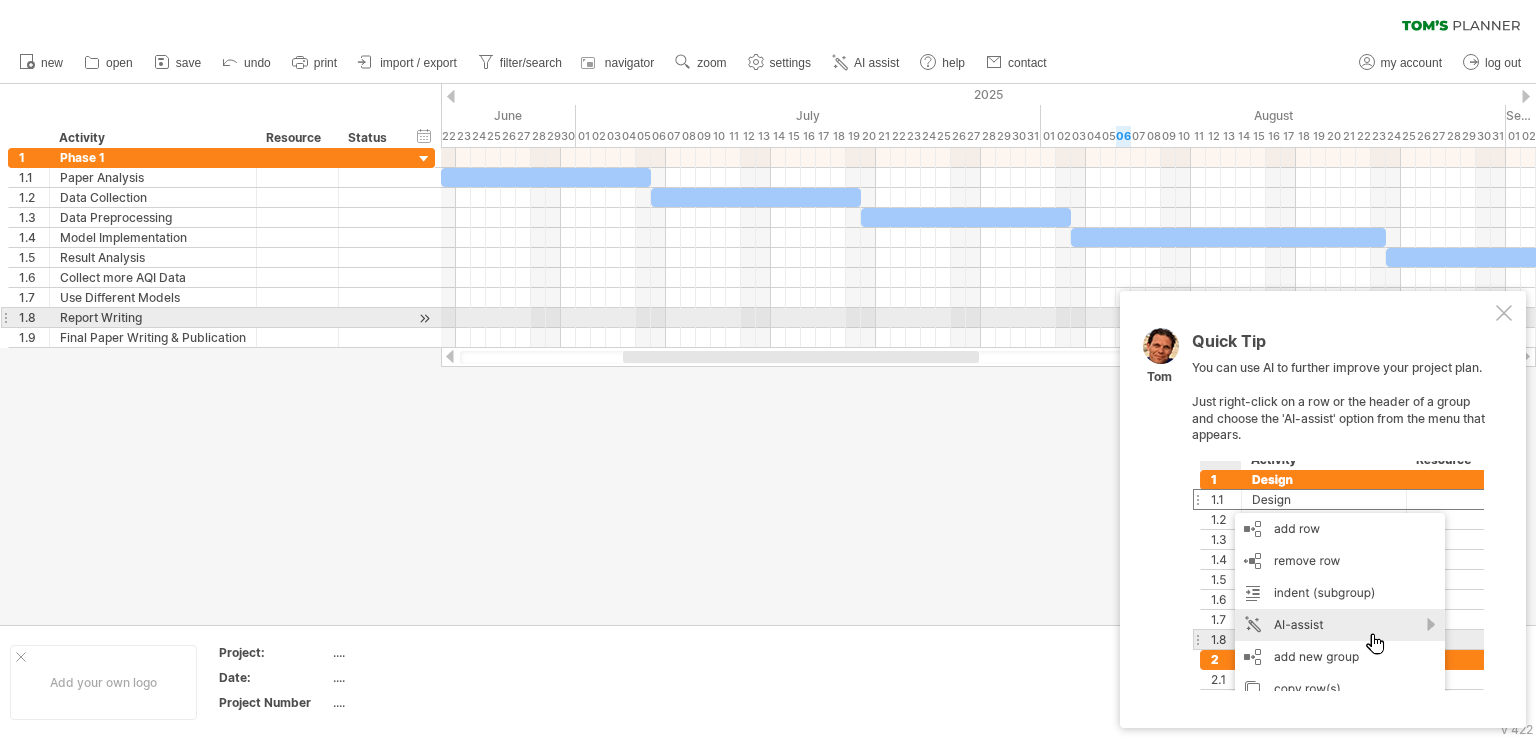 click at bounding box center [1504, 313] 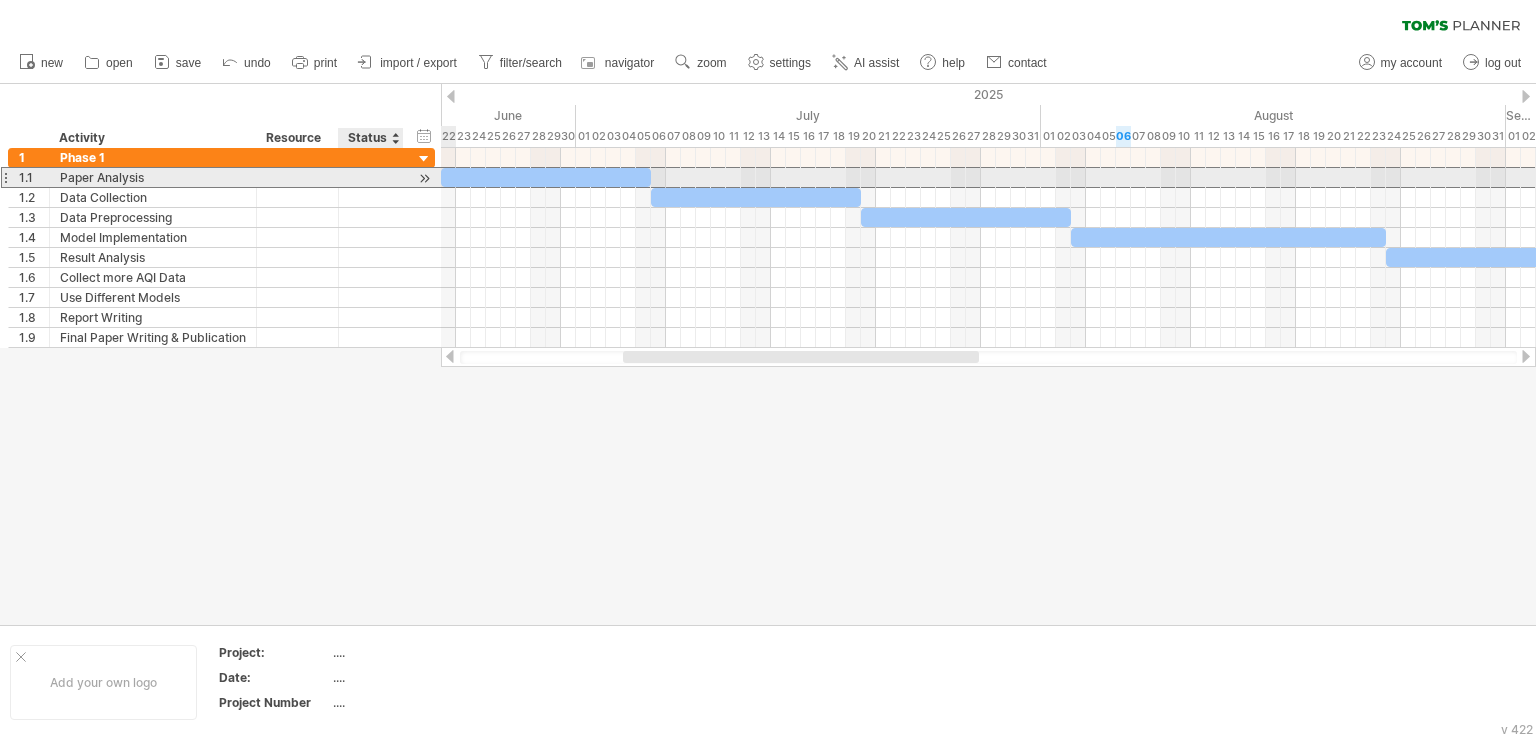 click at bounding box center [371, 177] 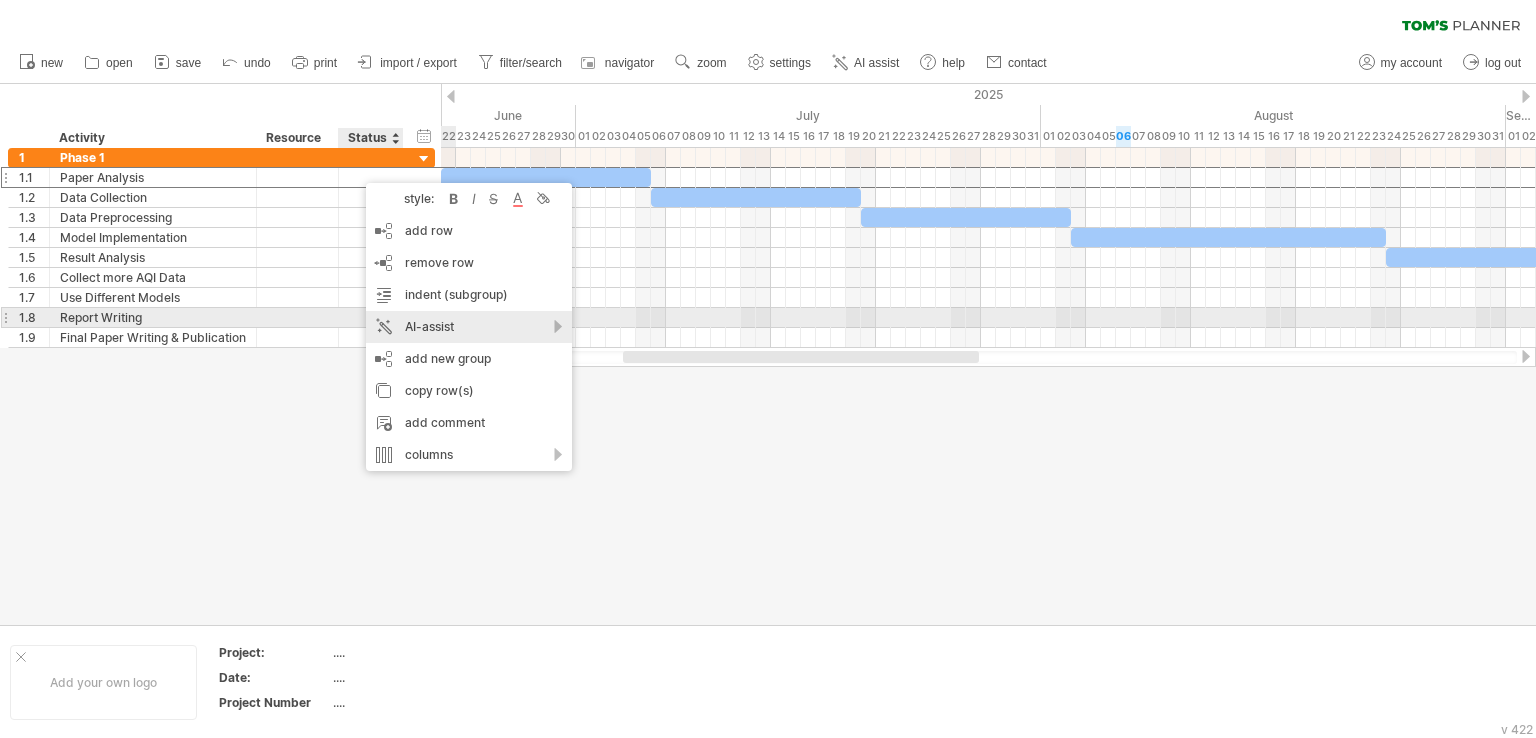 click on "AI-assist" at bounding box center [469, 327] 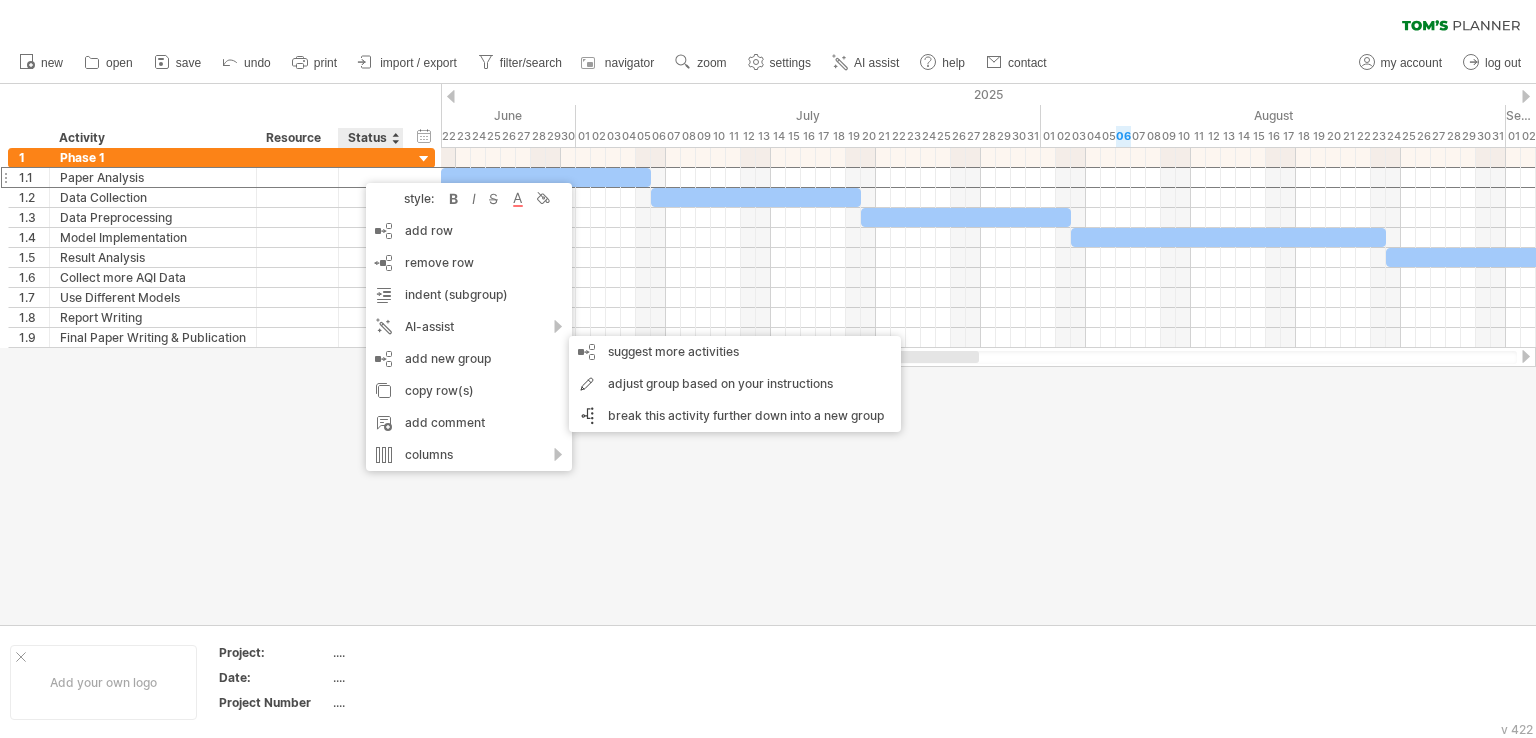 click at bounding box center [768, 354] 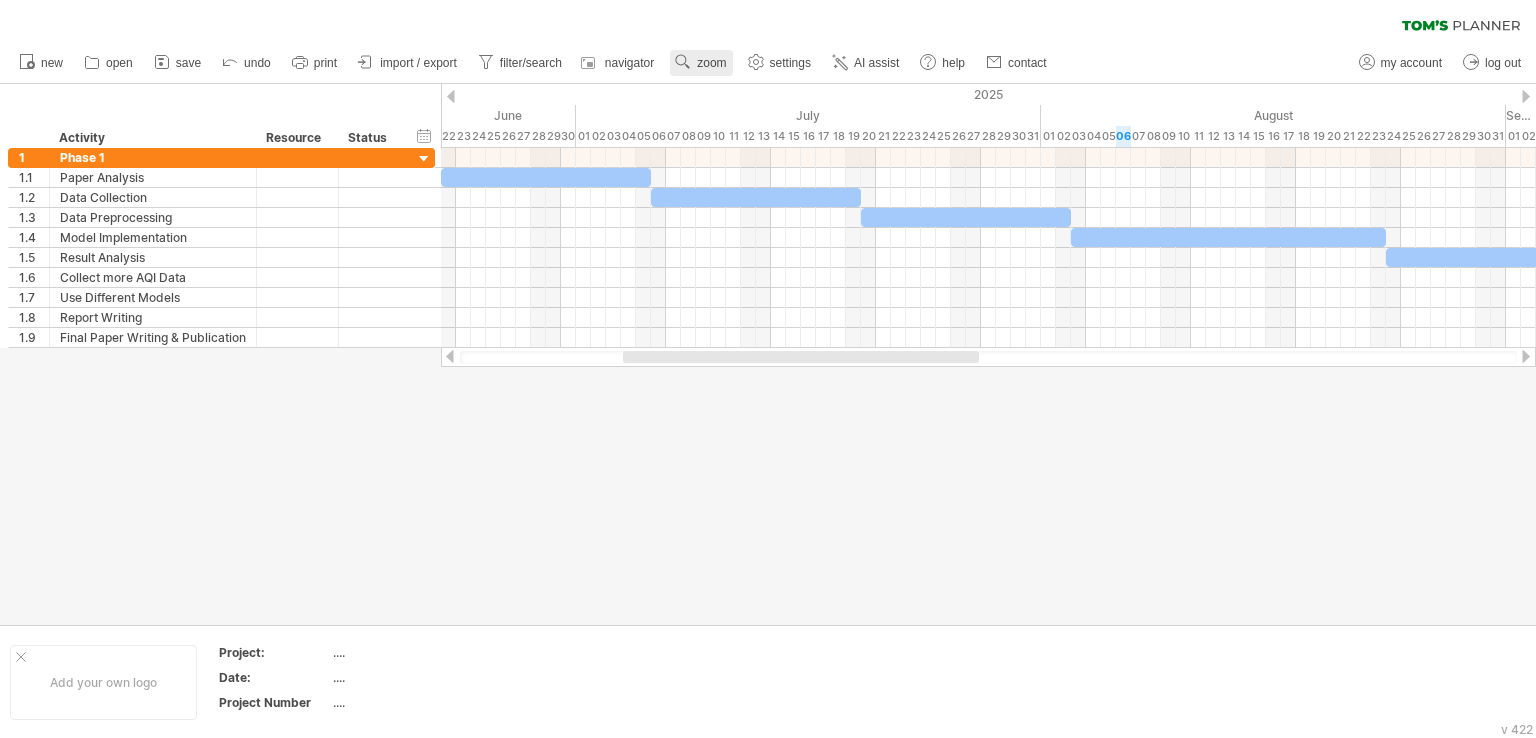 click on "zoom" at bounding box center [711, 63] 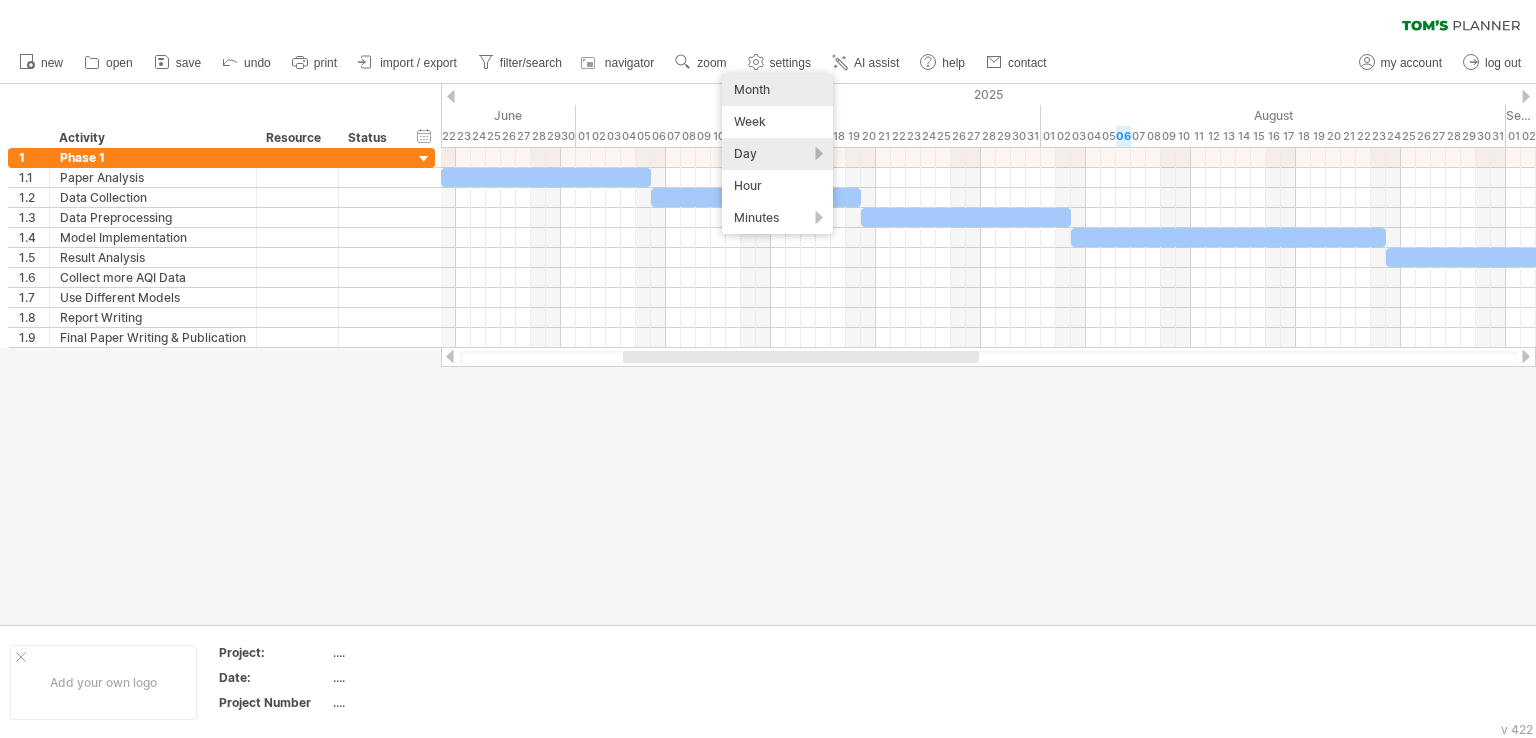 click on "Month" at bounding box center [777, 90] 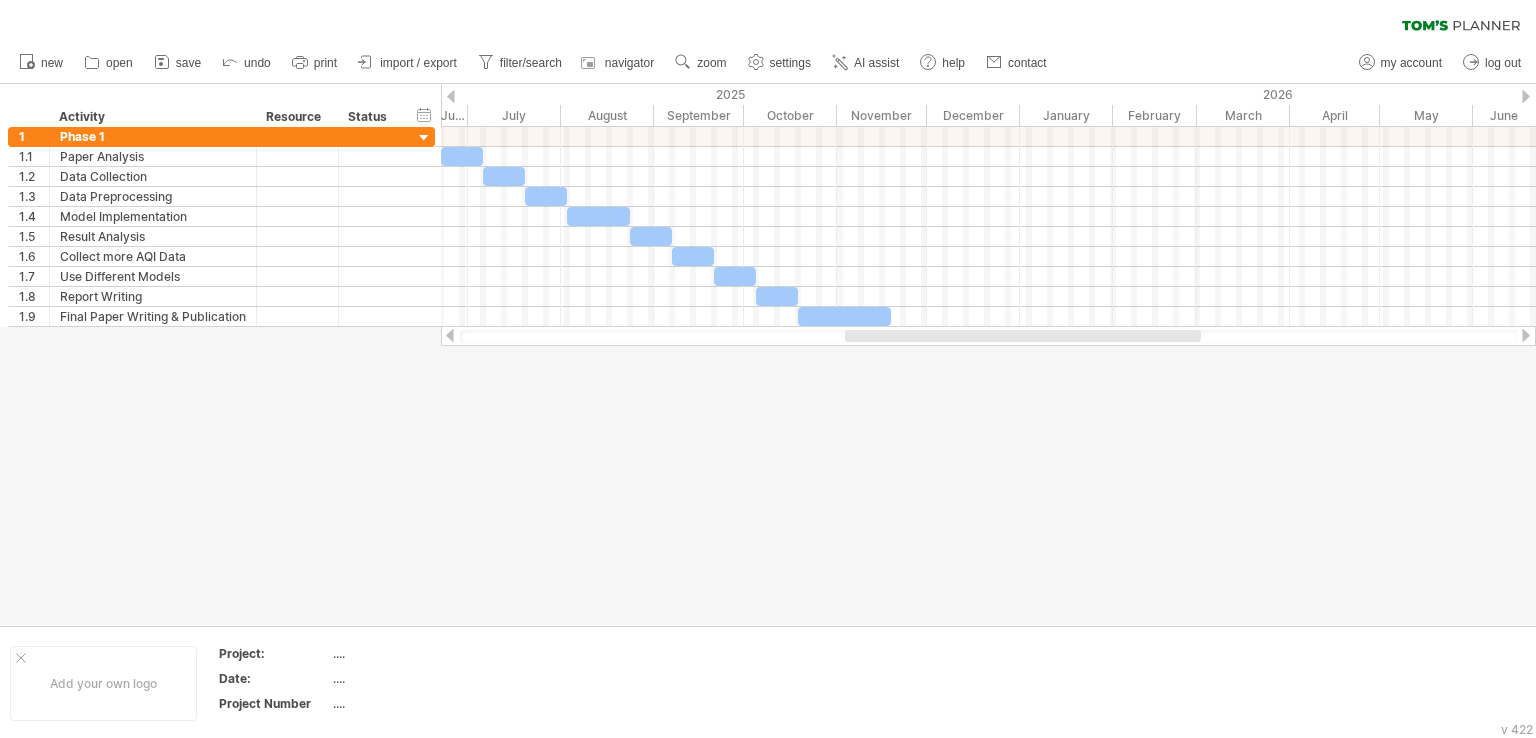 click at bounding box center [768, 354] 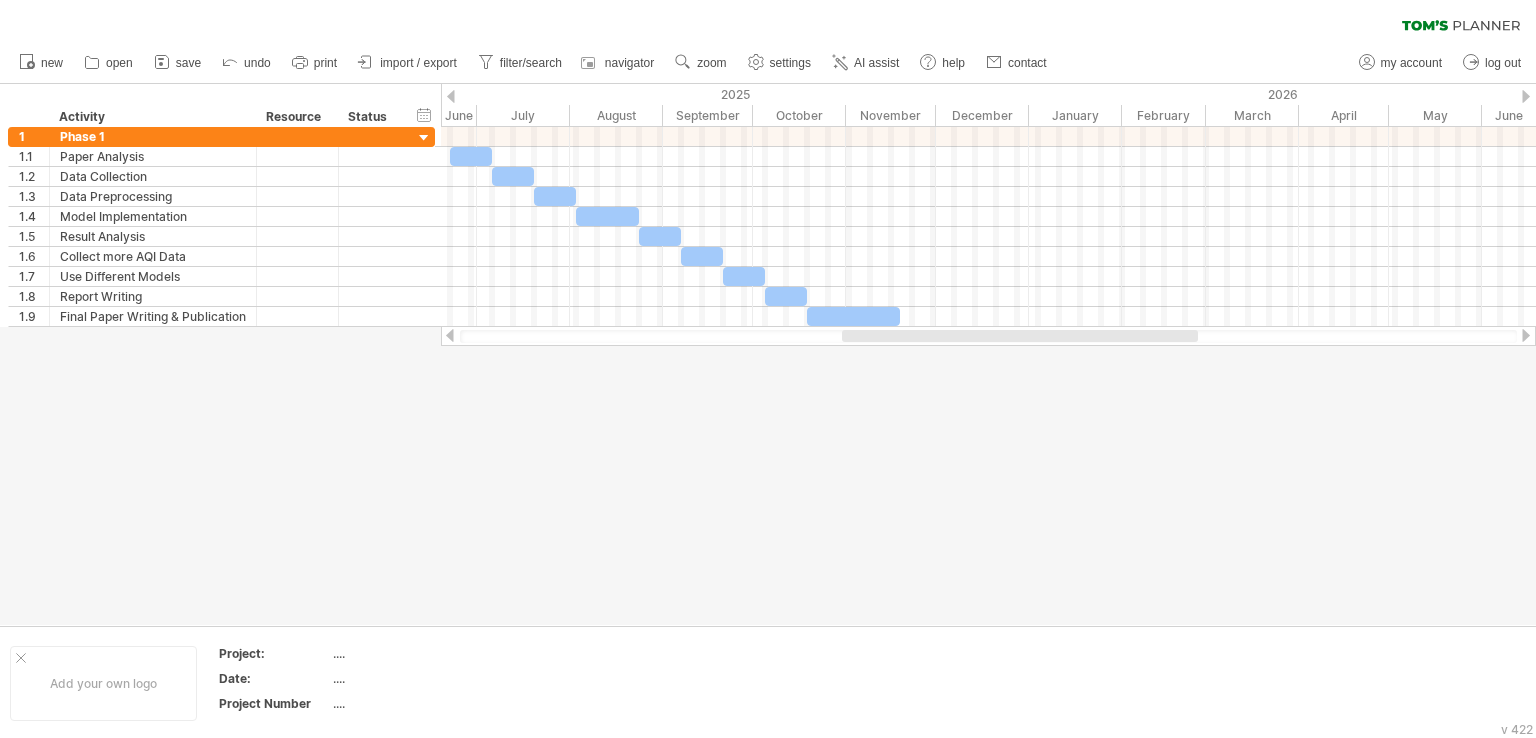 click at bounding box center (1020, 336) 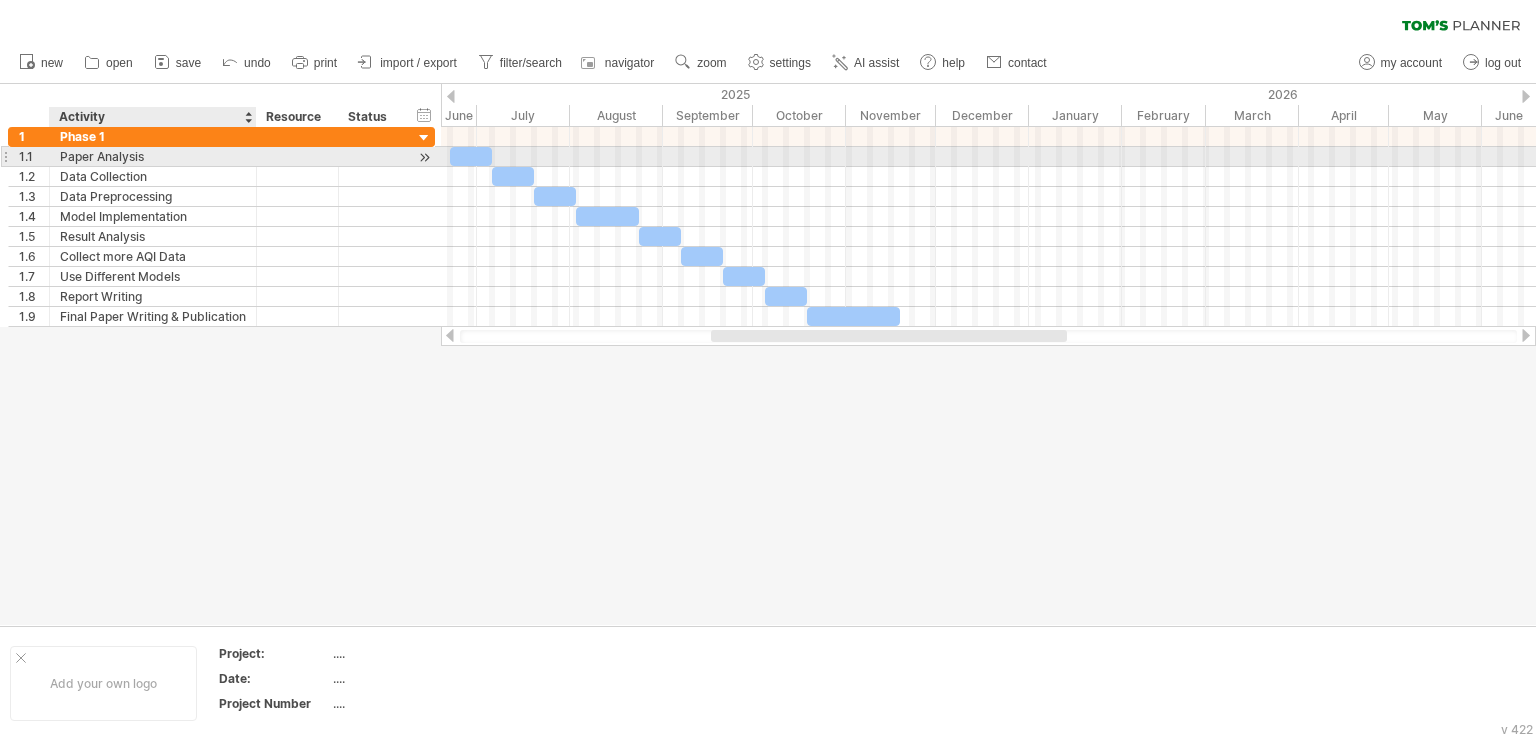 click on "Paper Analysis" at bounding box center [153, 156] 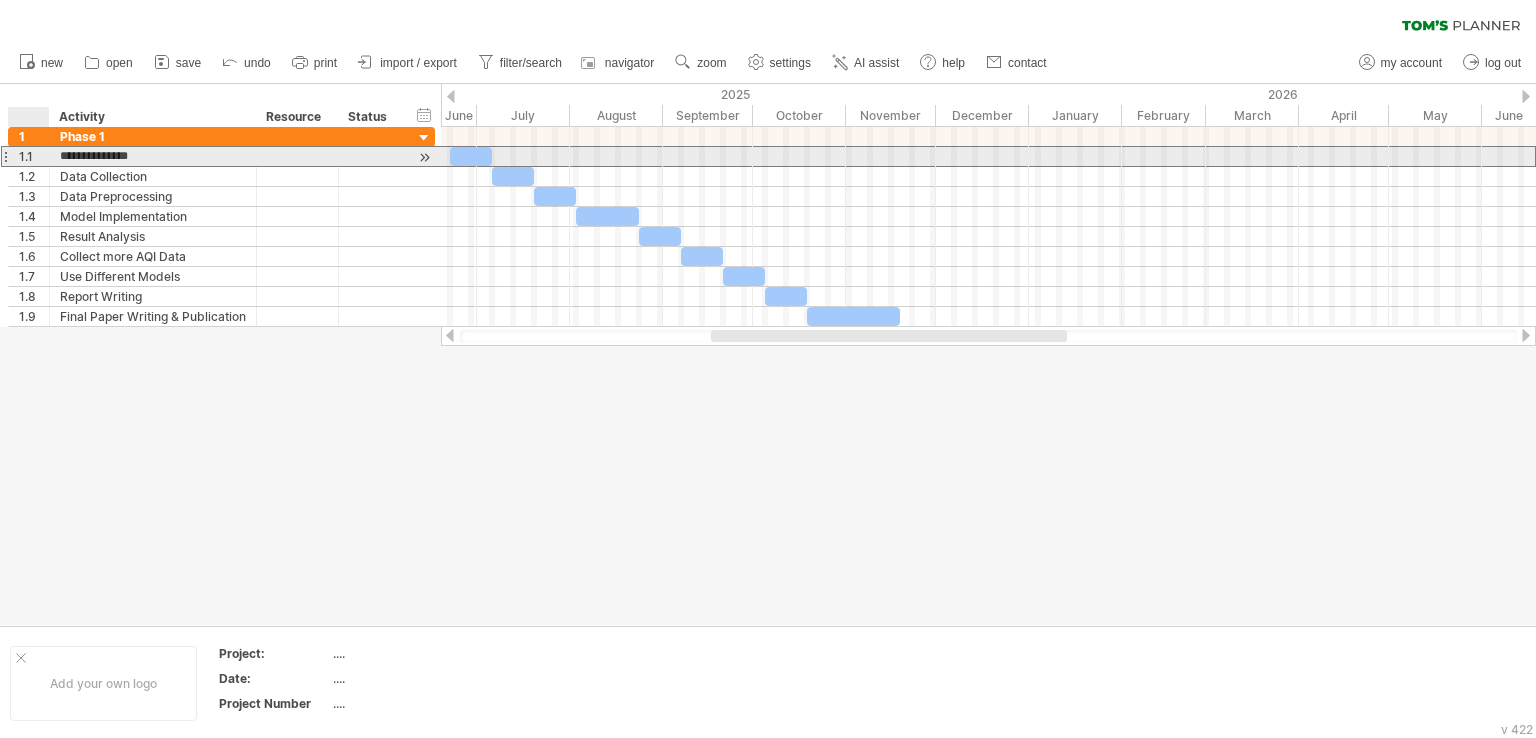 click on "1.1" at bounding box center [34, 156] 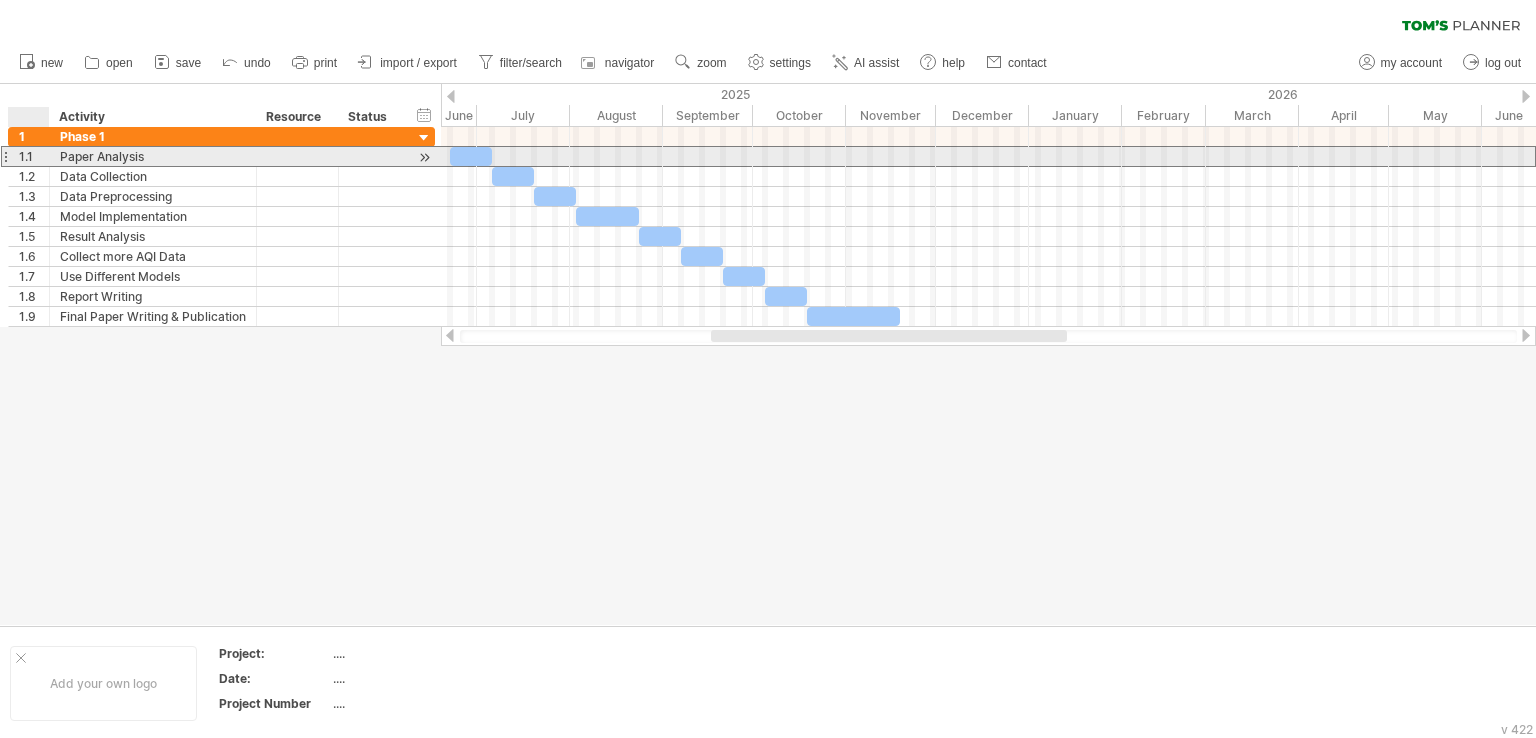 click on "1.1" at bounding box center (34, 156) 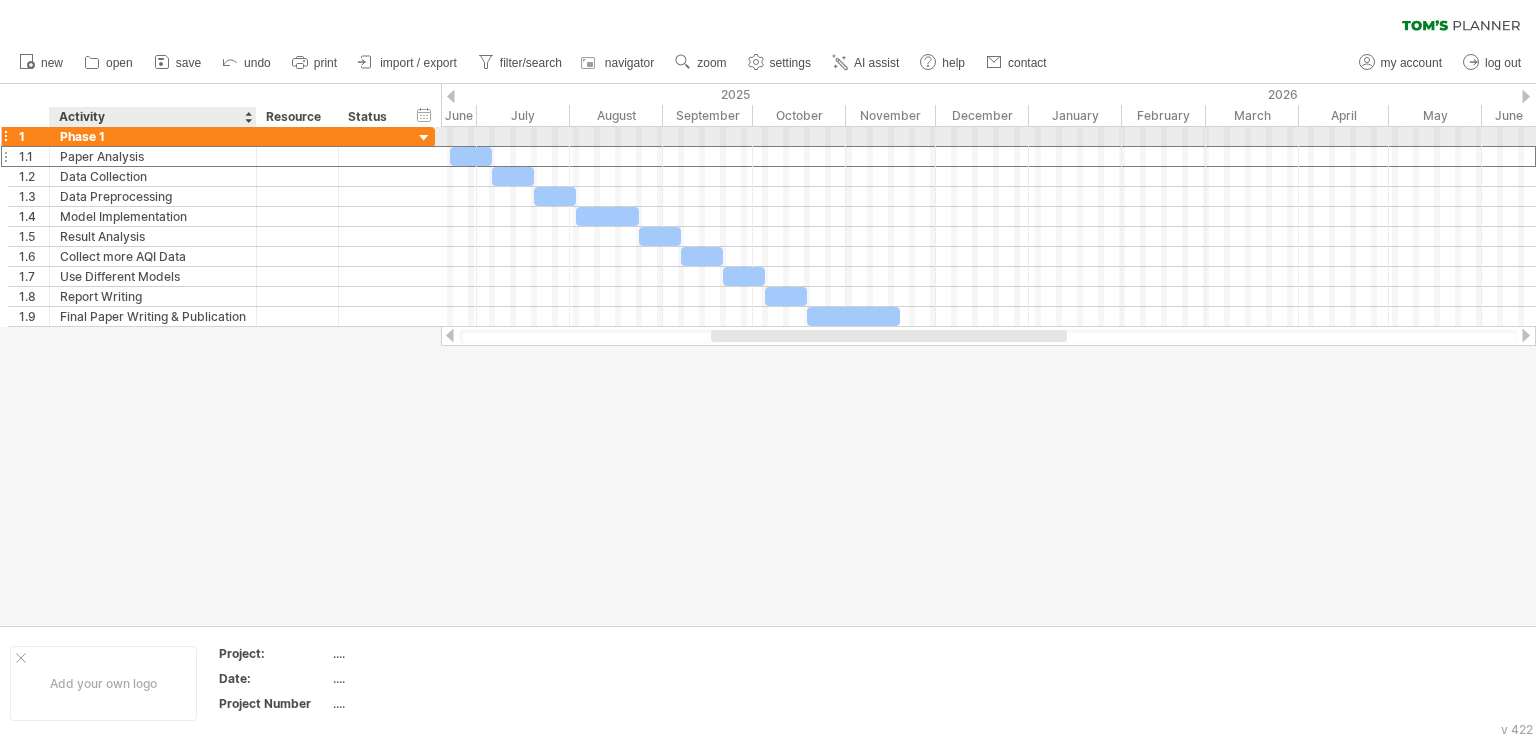click on "Phase 1" at bounding box center [153, 136] 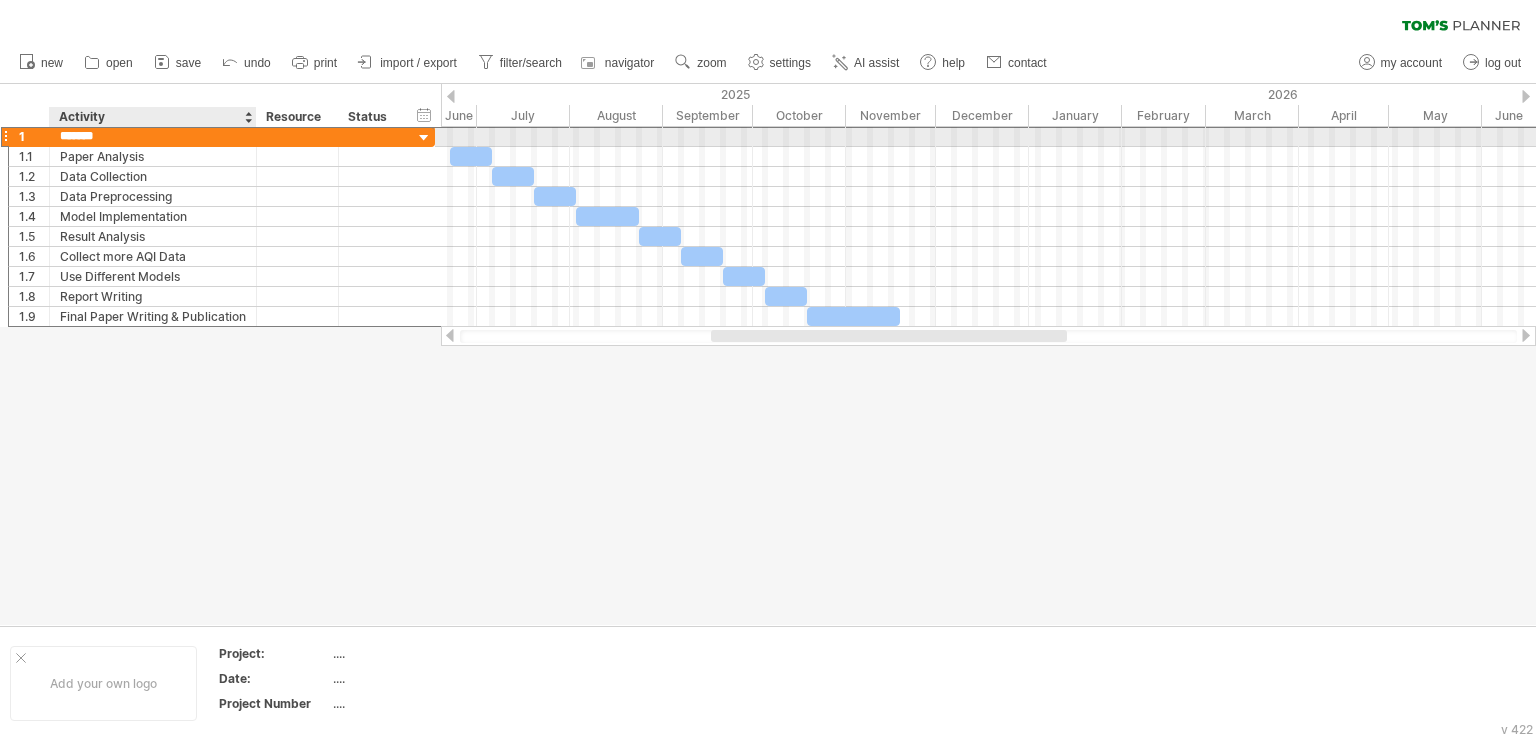 click on "*******" at bounding box center (153, 136) 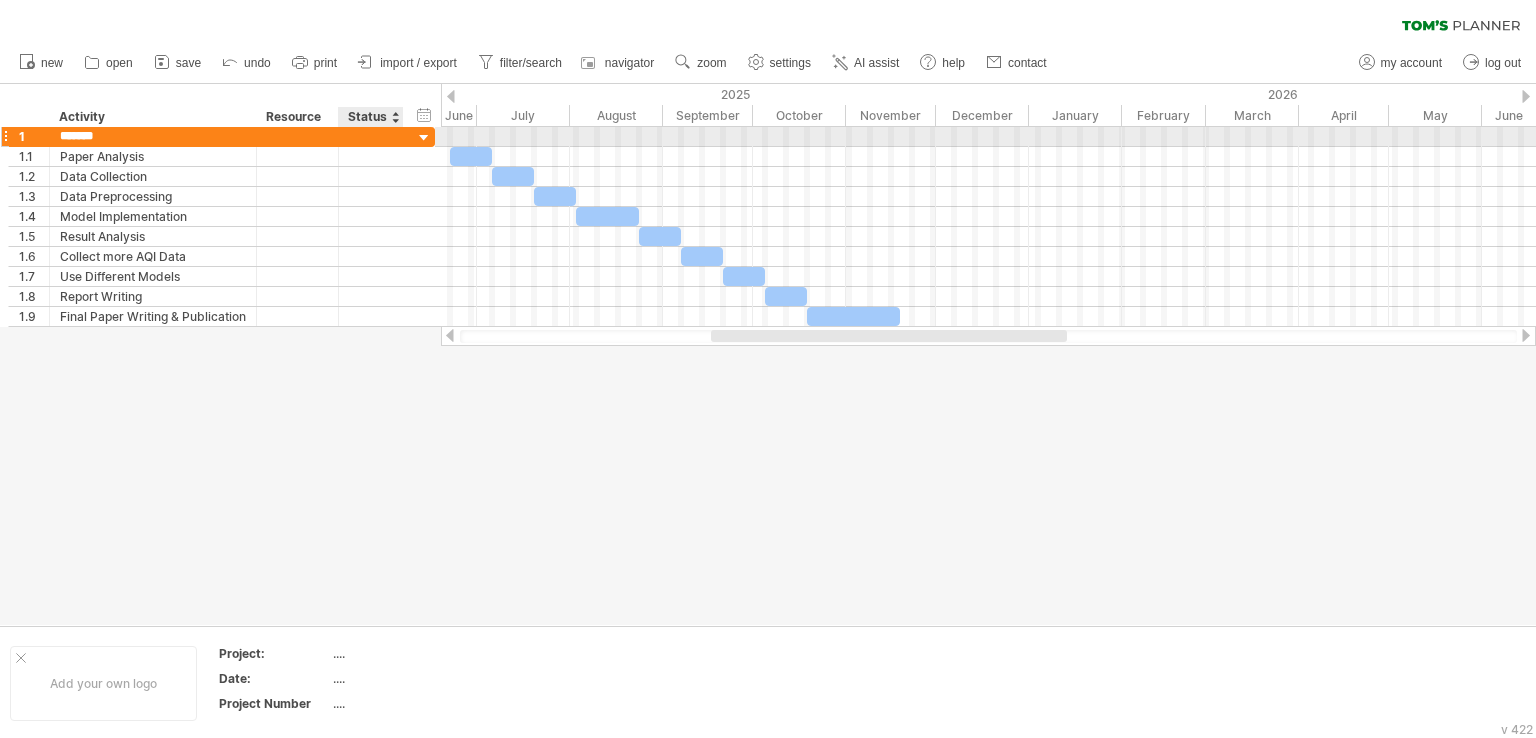 click at bounding box center (424, 138) 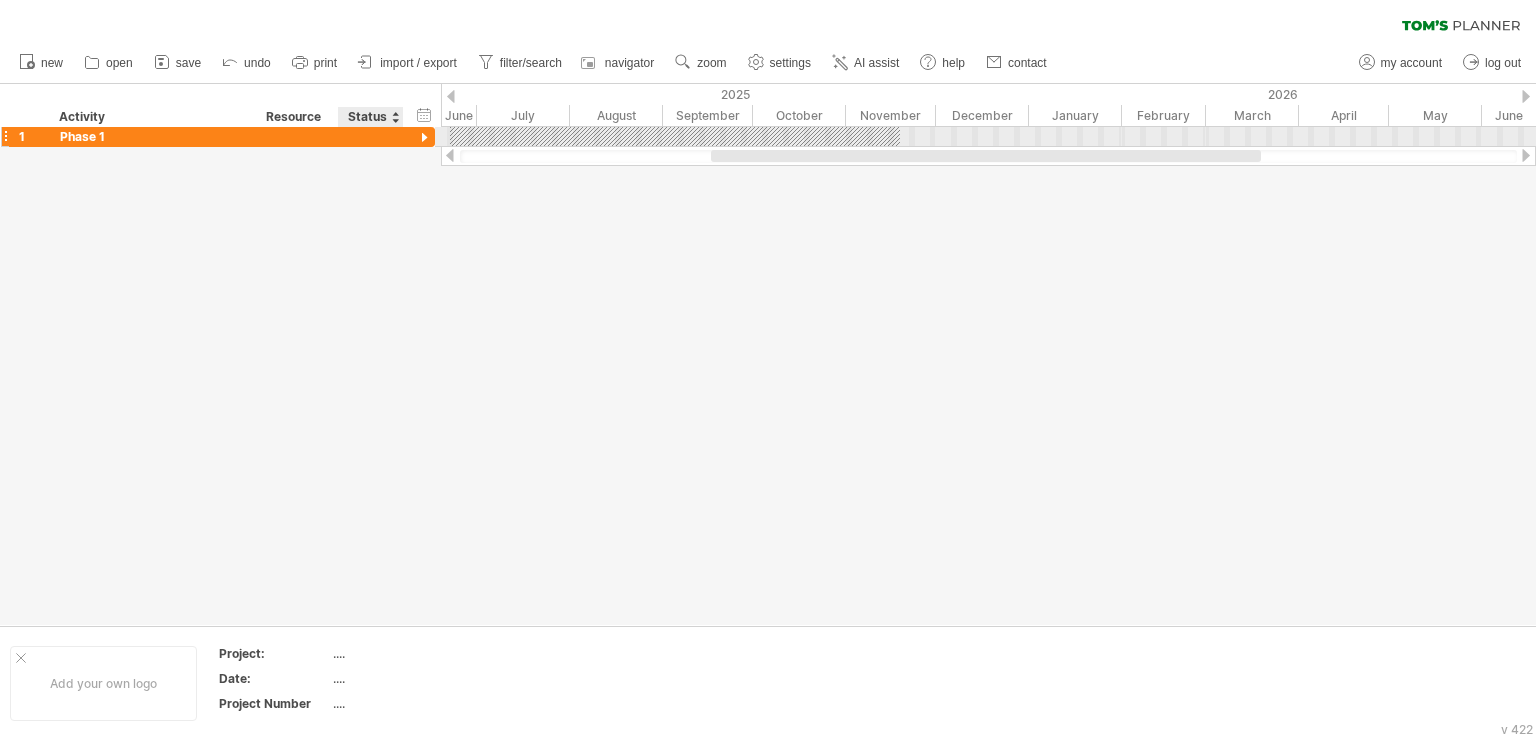 click at bounding box center [424, 138] 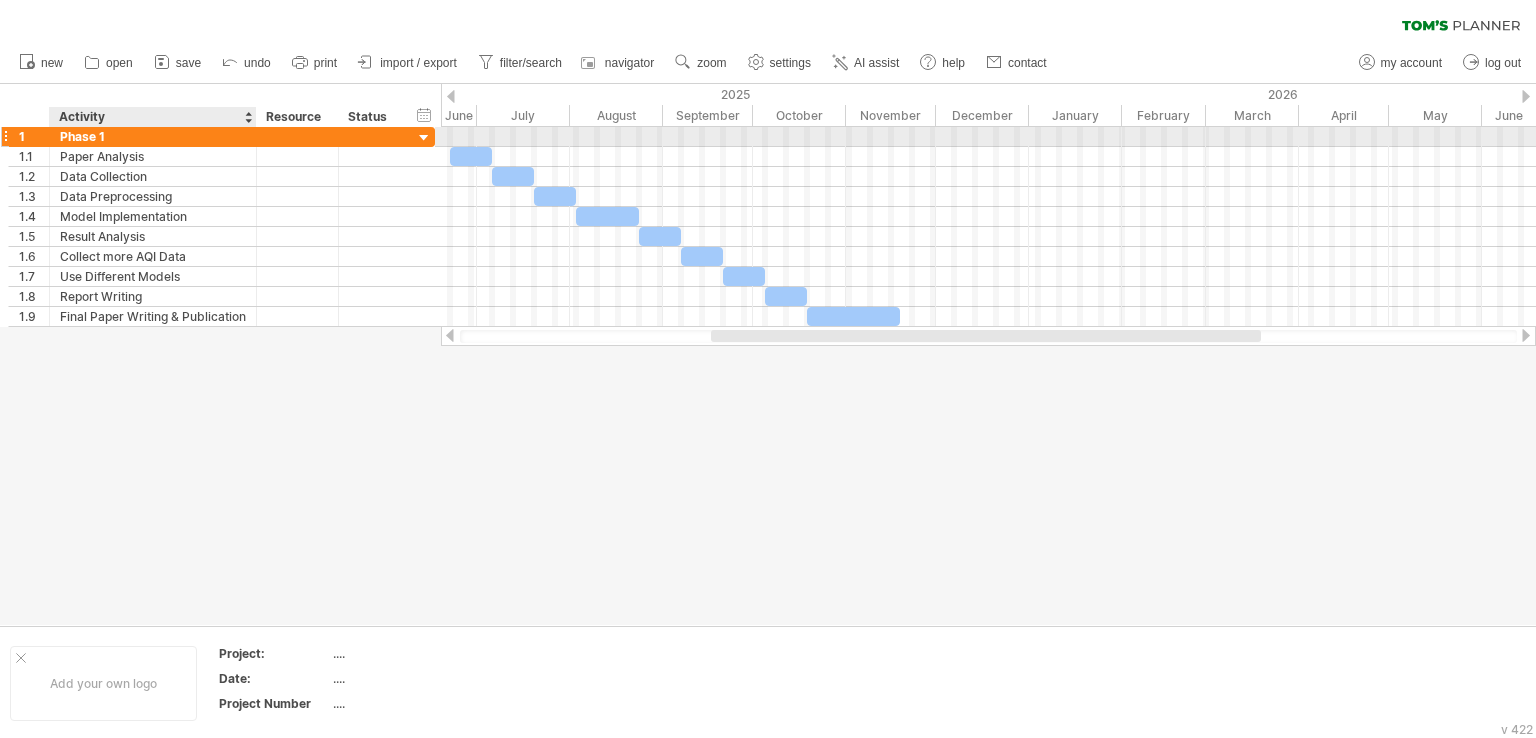 click on "Phase 1" at bounding box center [153, 136] 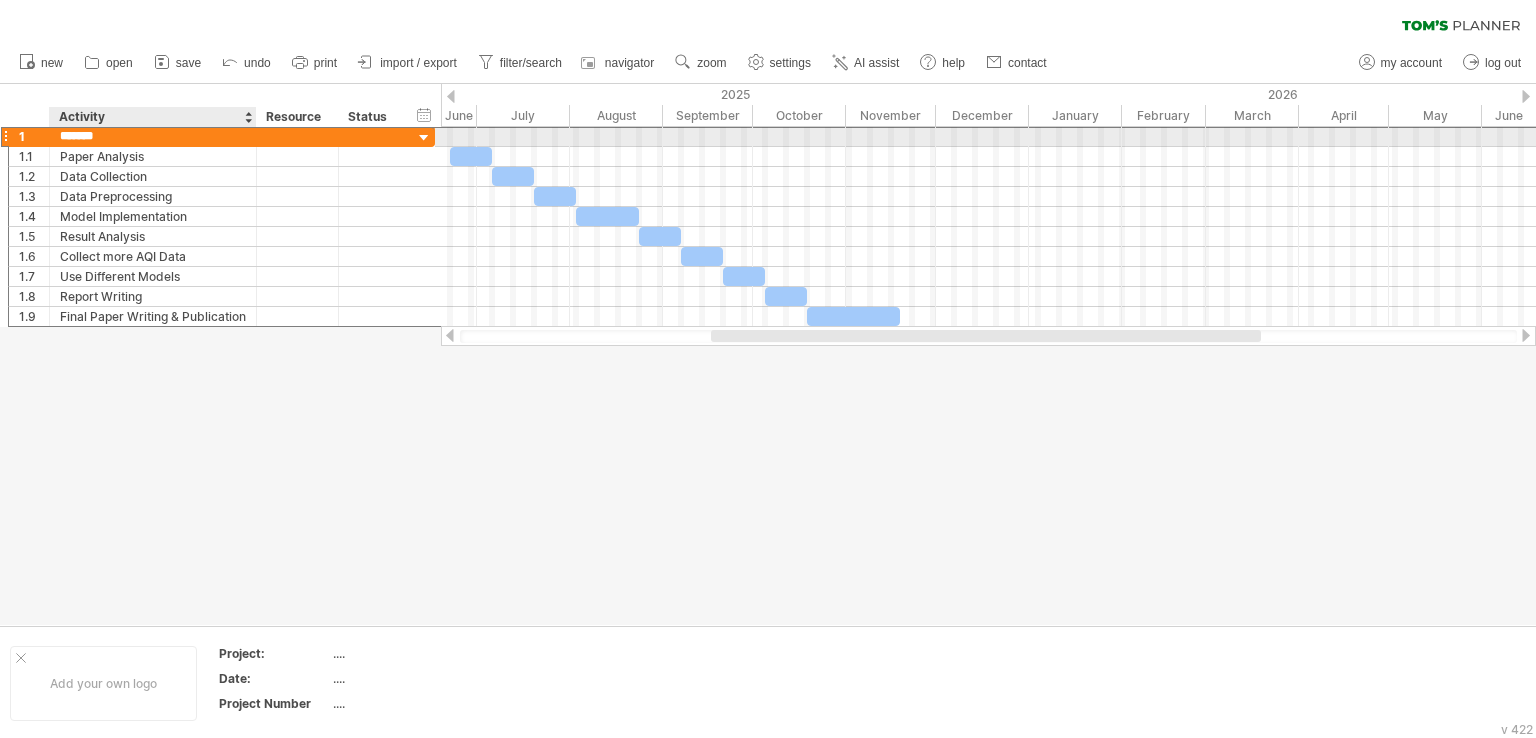 click on "*******" at bounding box center (153, 136) 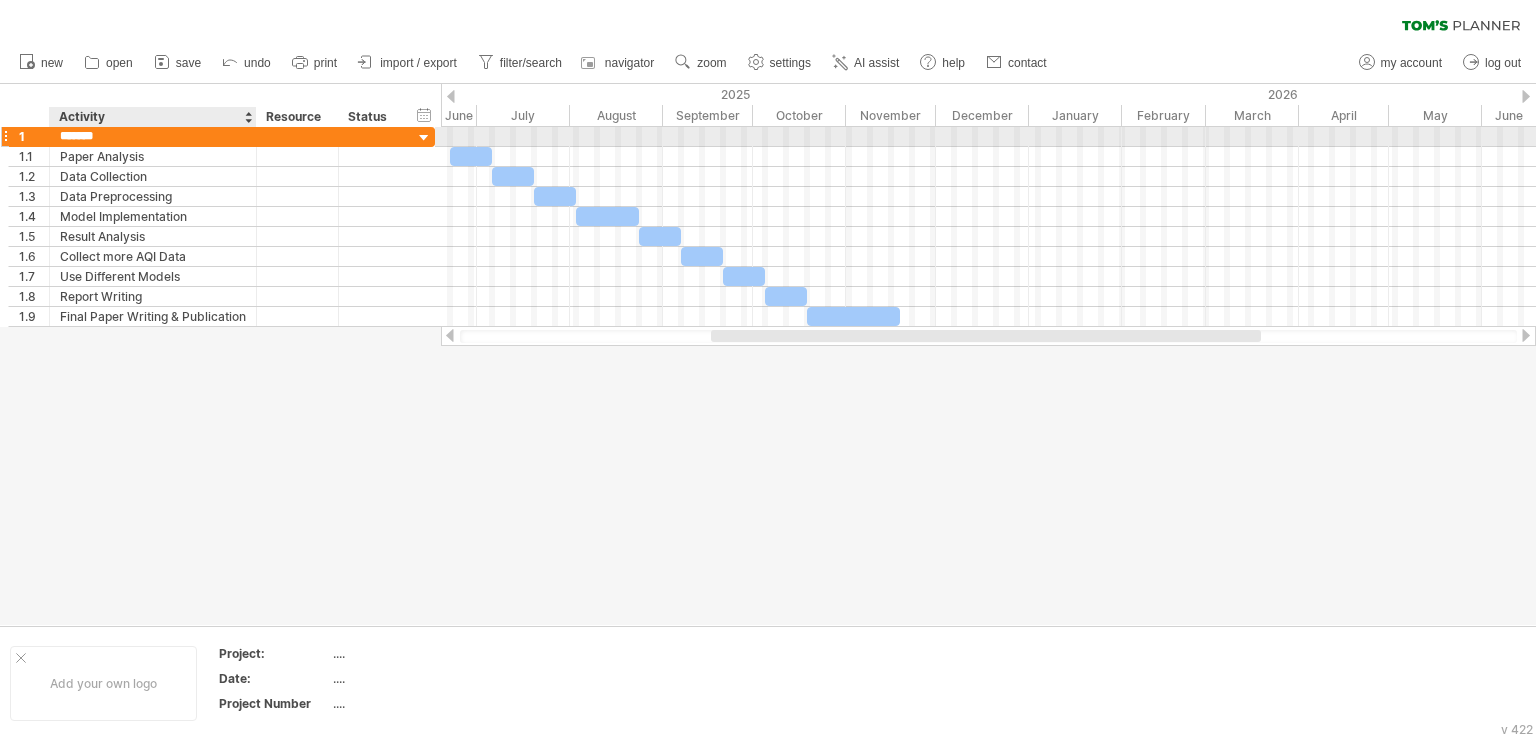 type on "*****" 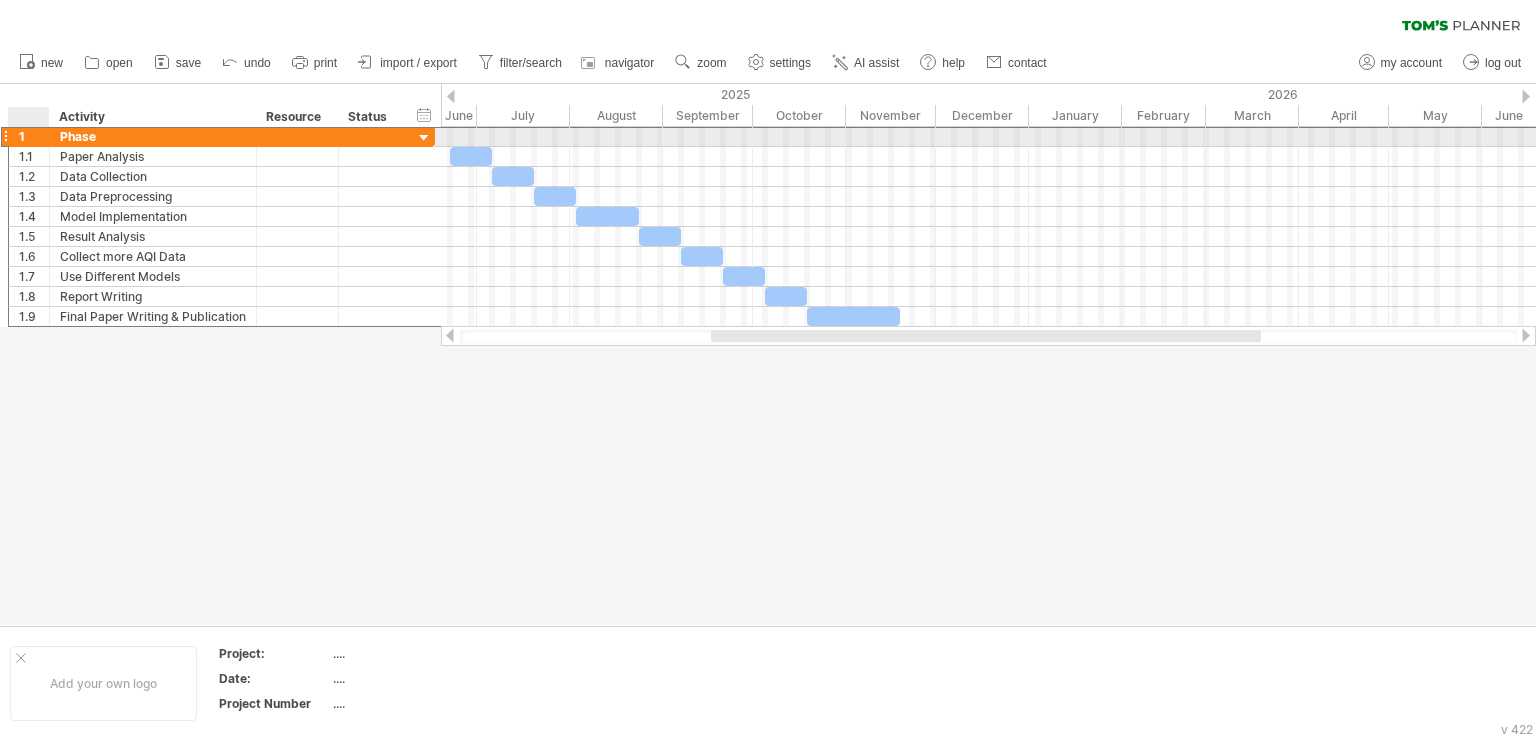 click on "1" at bounding box center [34, 136] 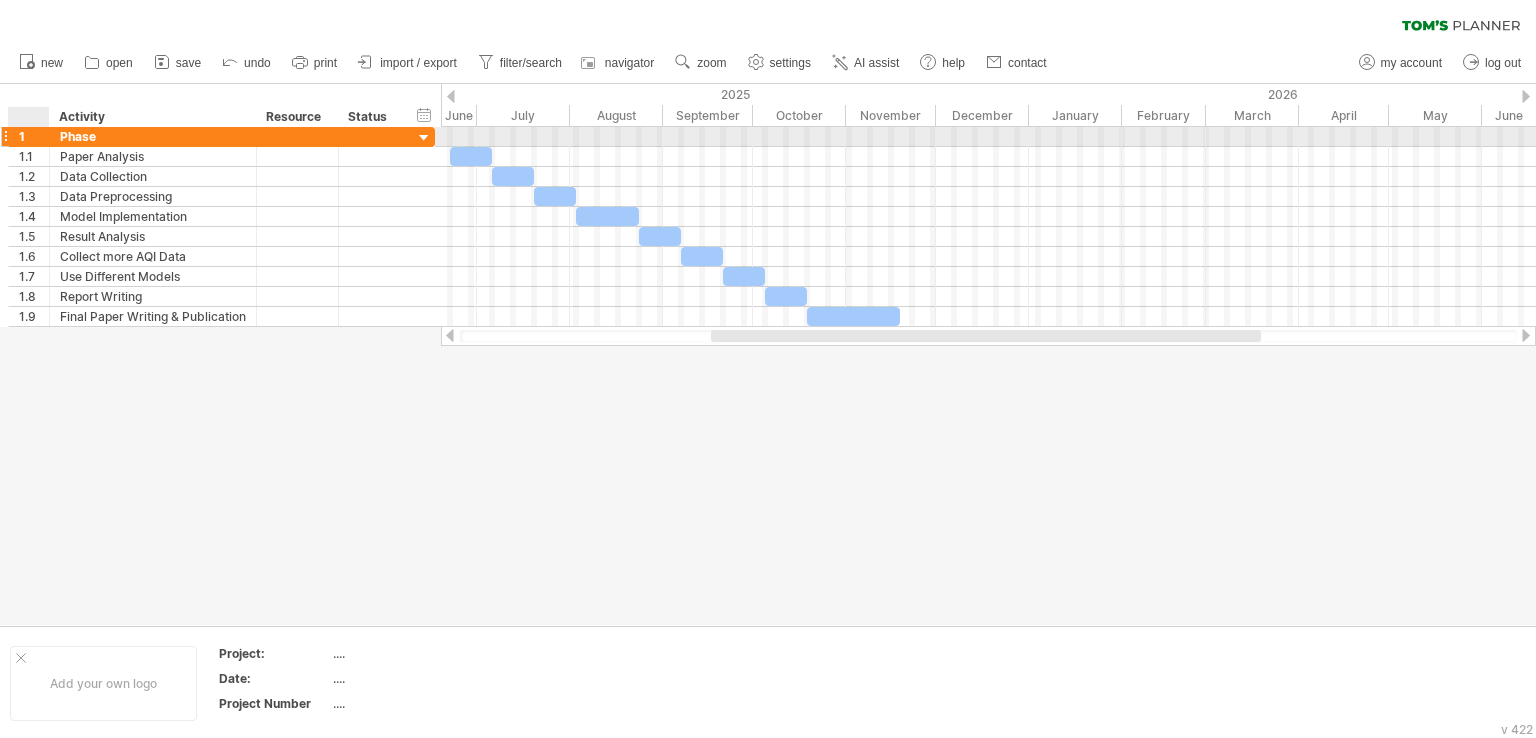 click on "1" at bounding box center (34, 136) 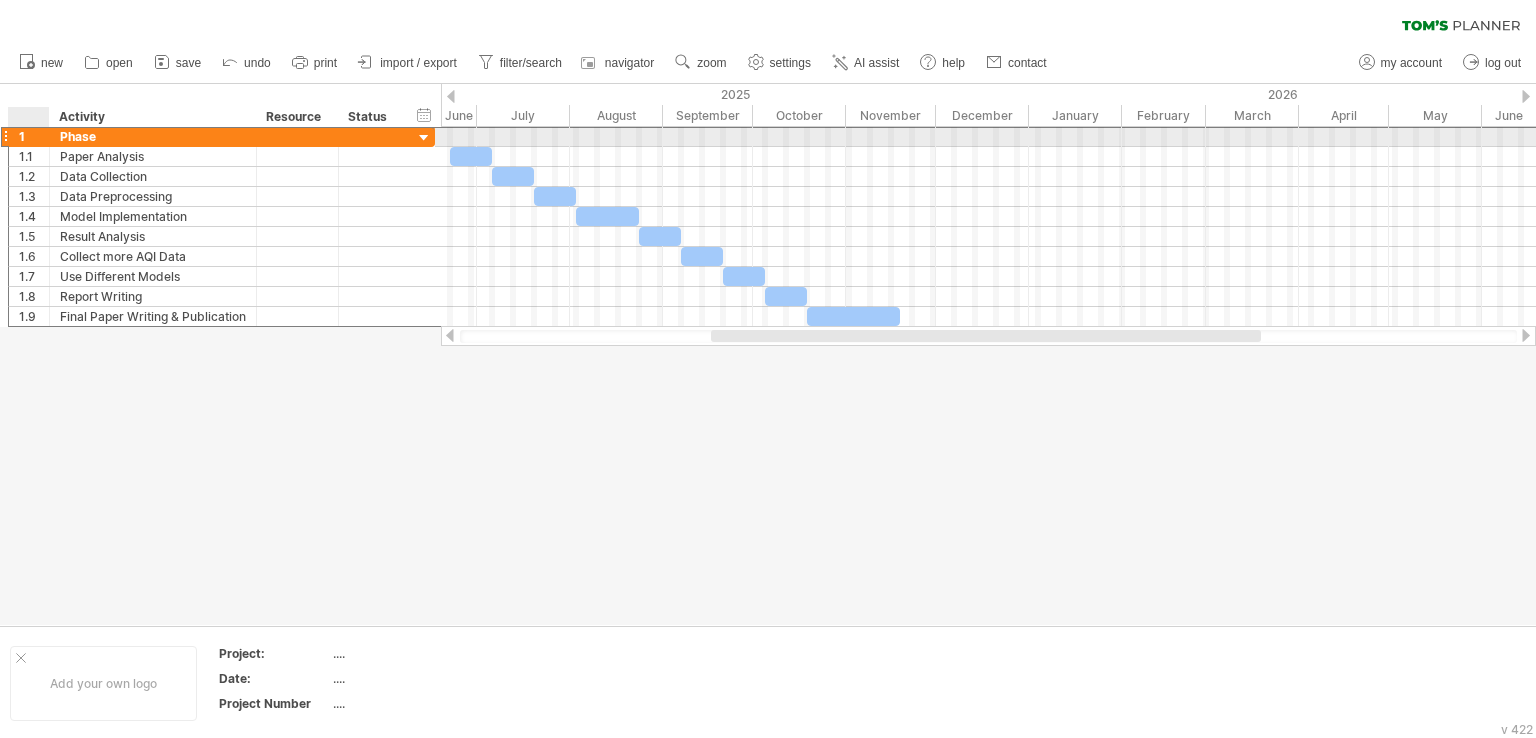 click on "1" at bounding box center [34, 136] 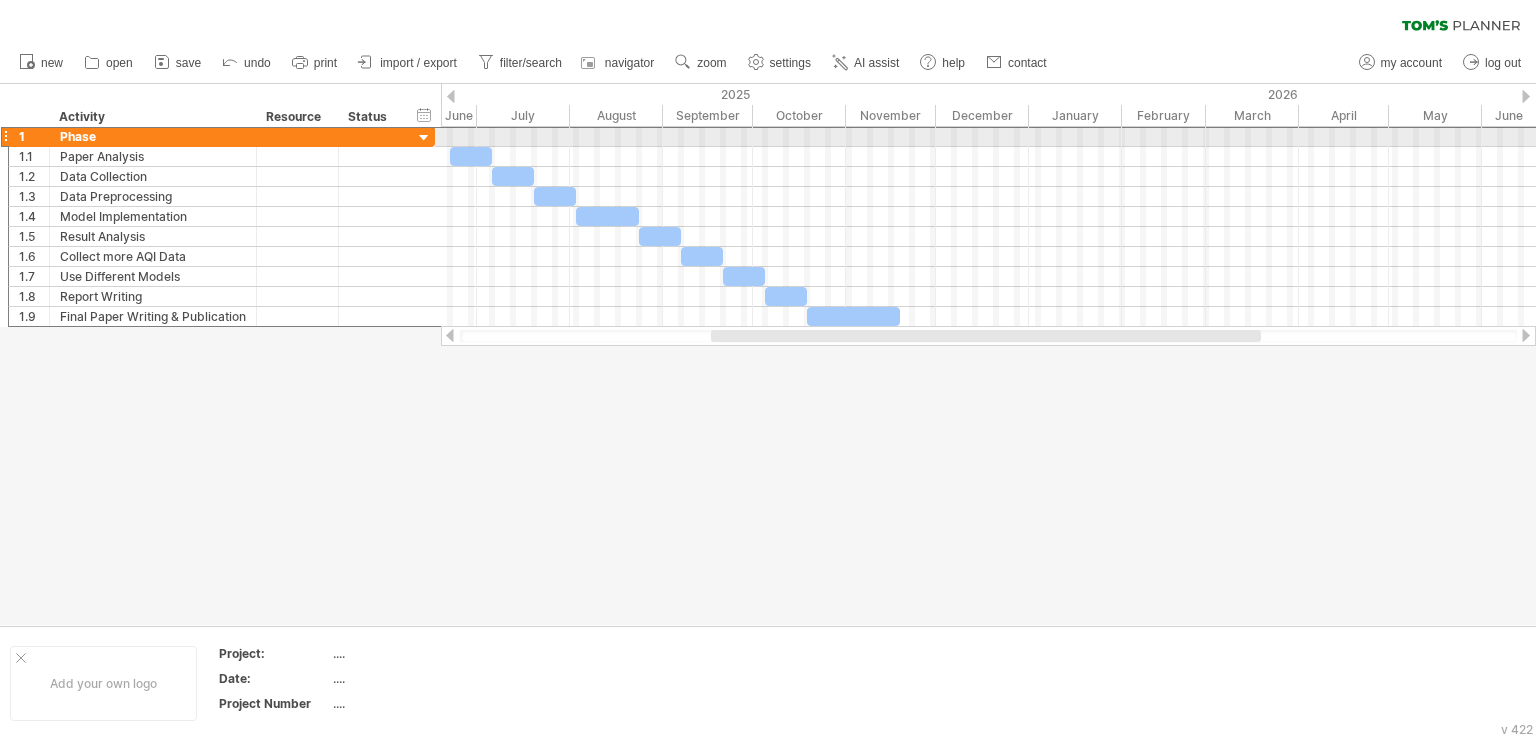 click at bounding box center [5, 136] 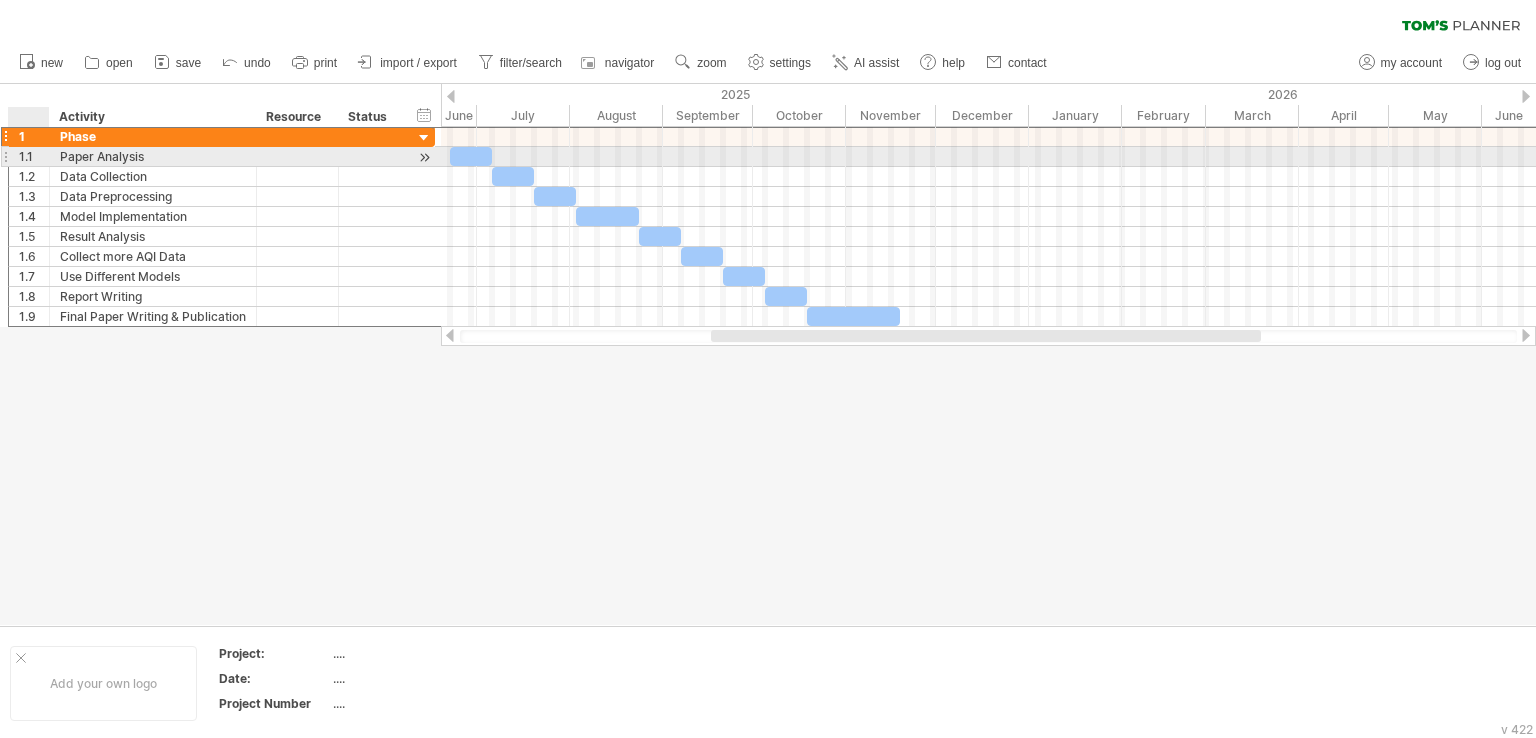 click at bounding box center (47, 157) 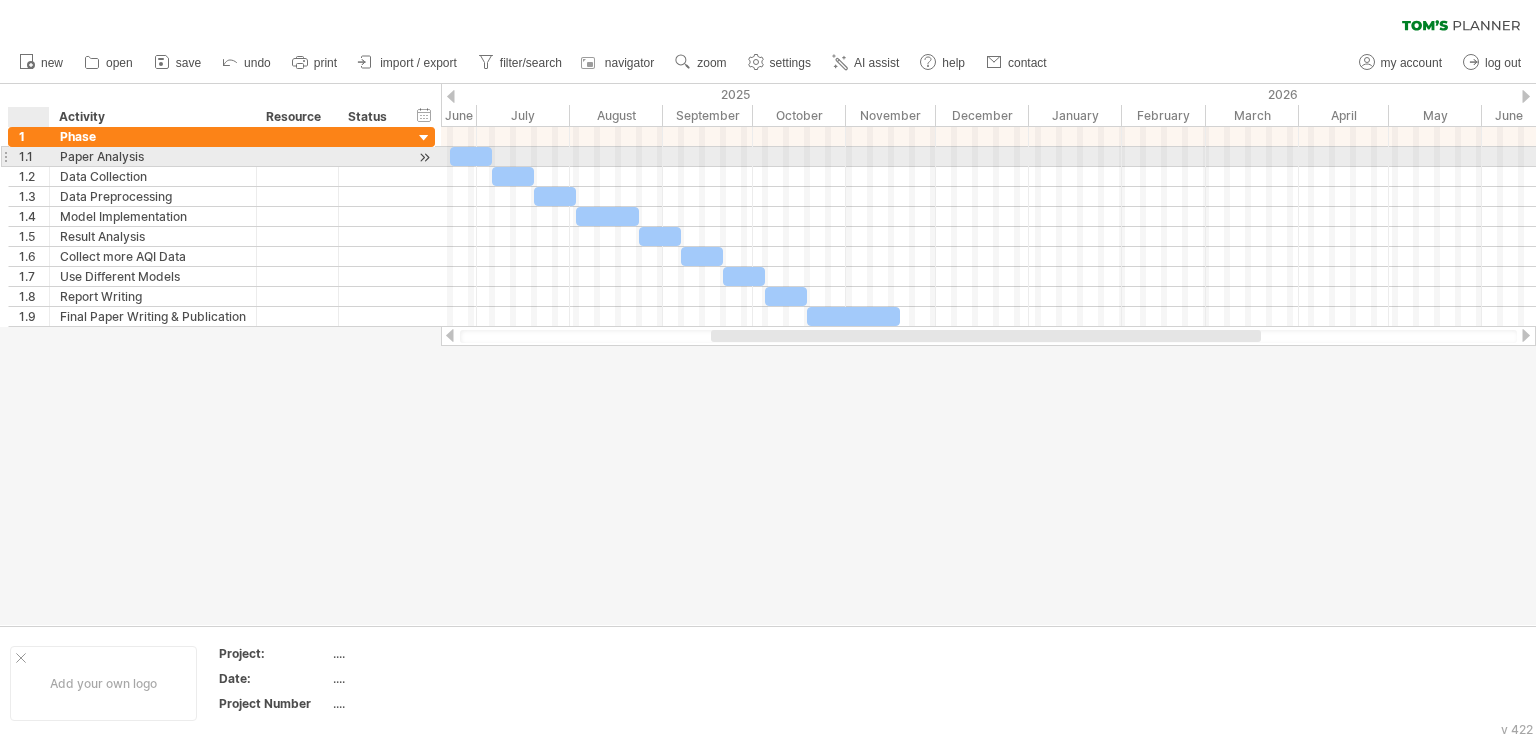click on "1.1" at bounding box center [34, 156] 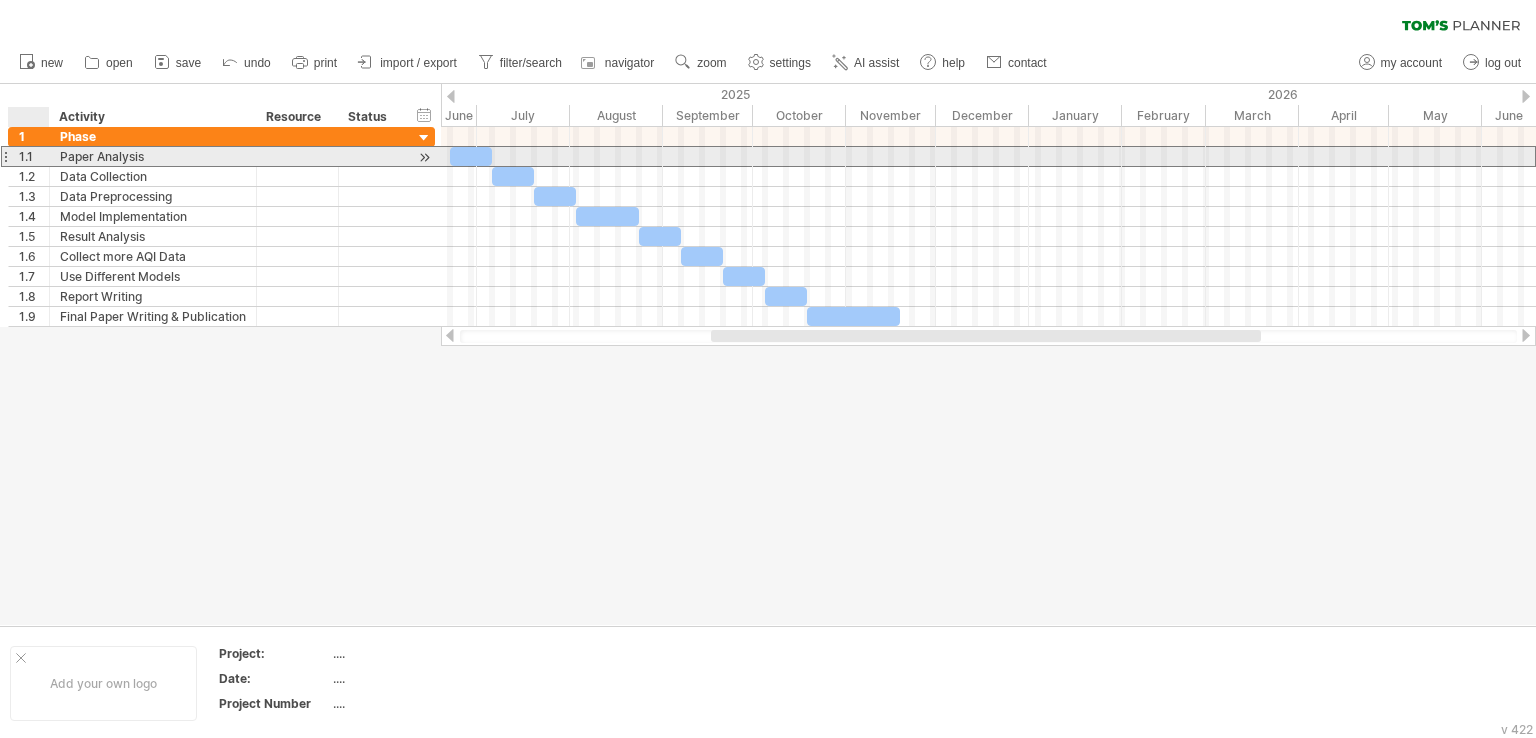 click on "1.1" at bounding box center (34, 156) 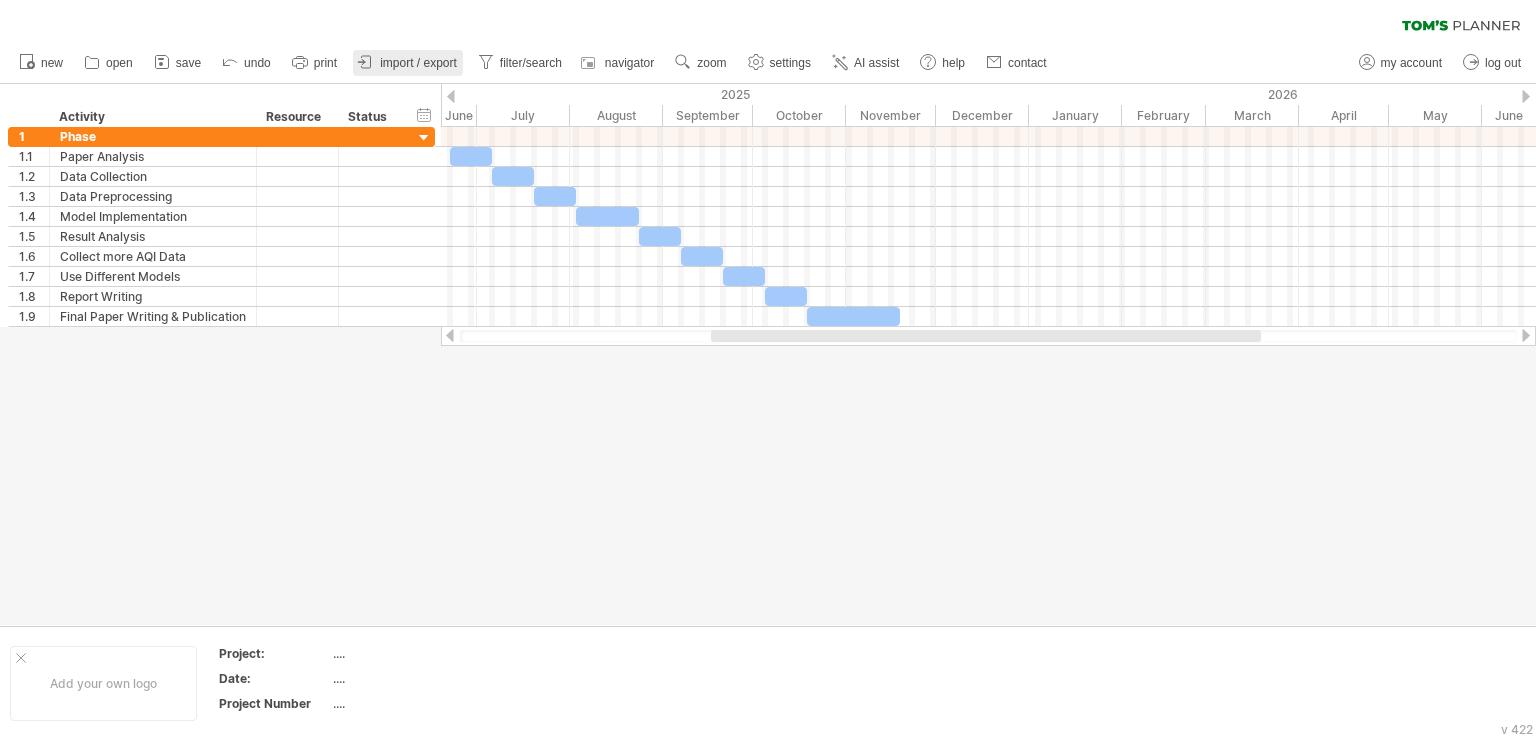 click on "import / export" at bounding box center (418, 63) 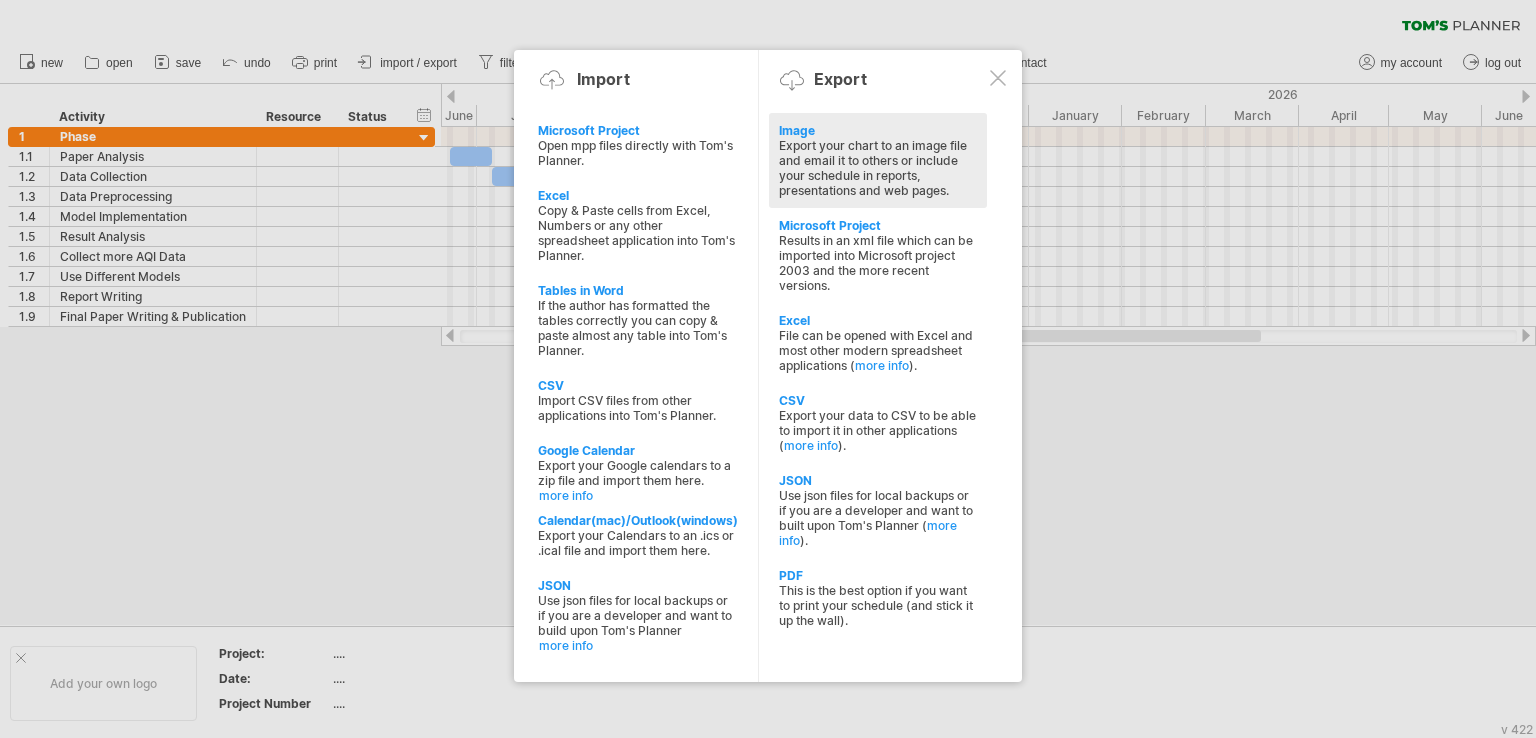 click on "Export your chart to an image file and email it to others or include your schedule in reports, presentations and web pages." at bounding box center [878, 168] 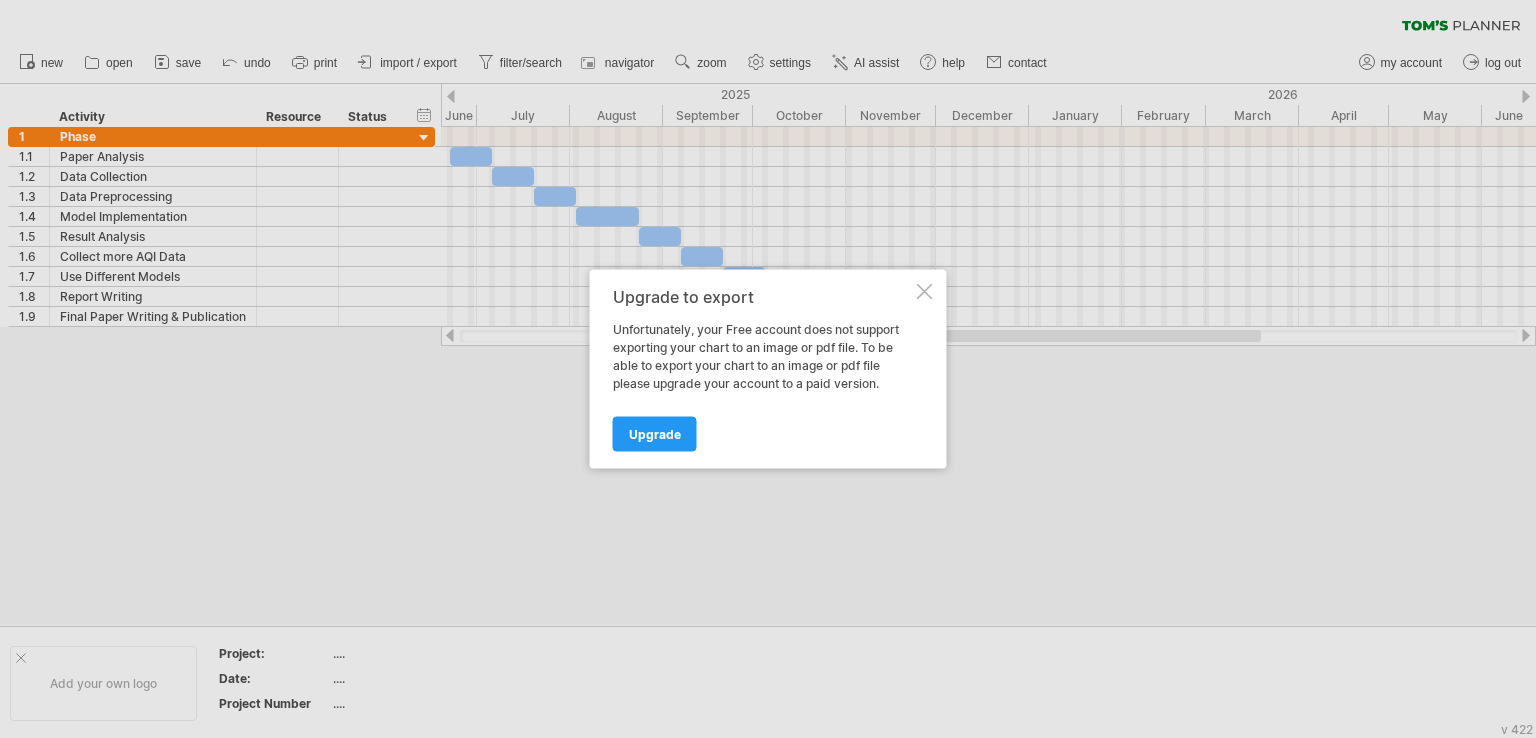 click at bounding box center [925, 292] 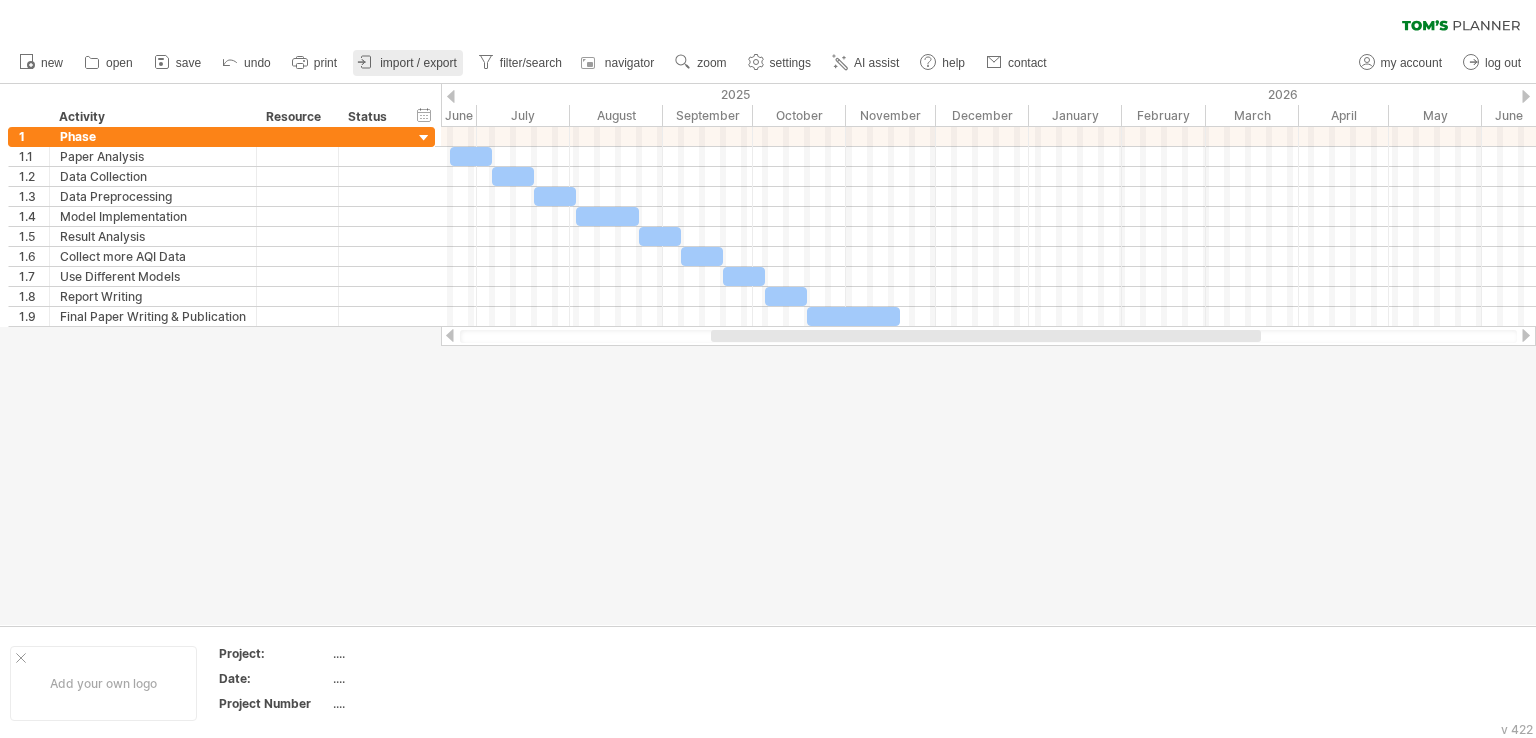 click on "import / export" at bounding box center (418, 63) 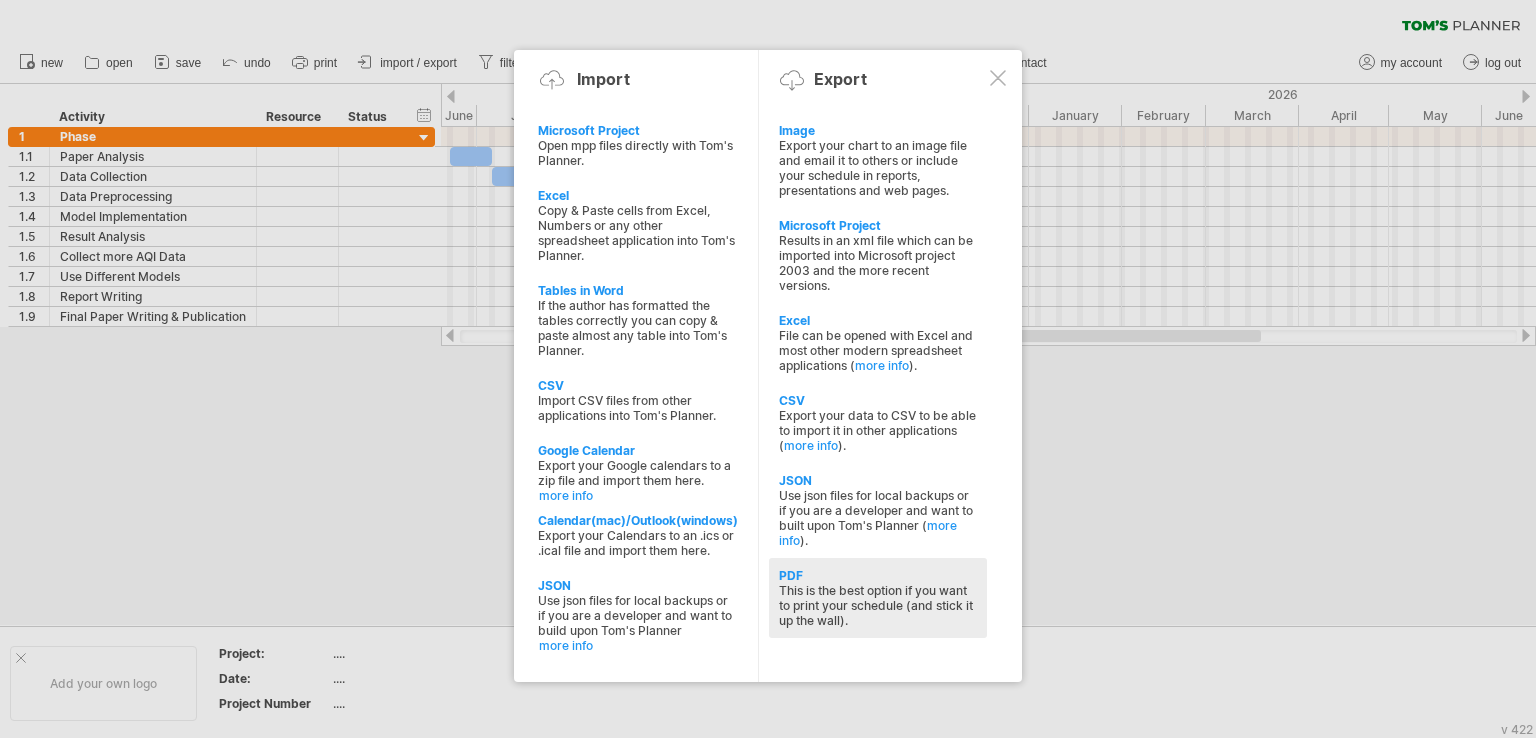 click on "This is the best option if you want to print your schedule (and stick it up the wall)." at bounding box center (878, 605) 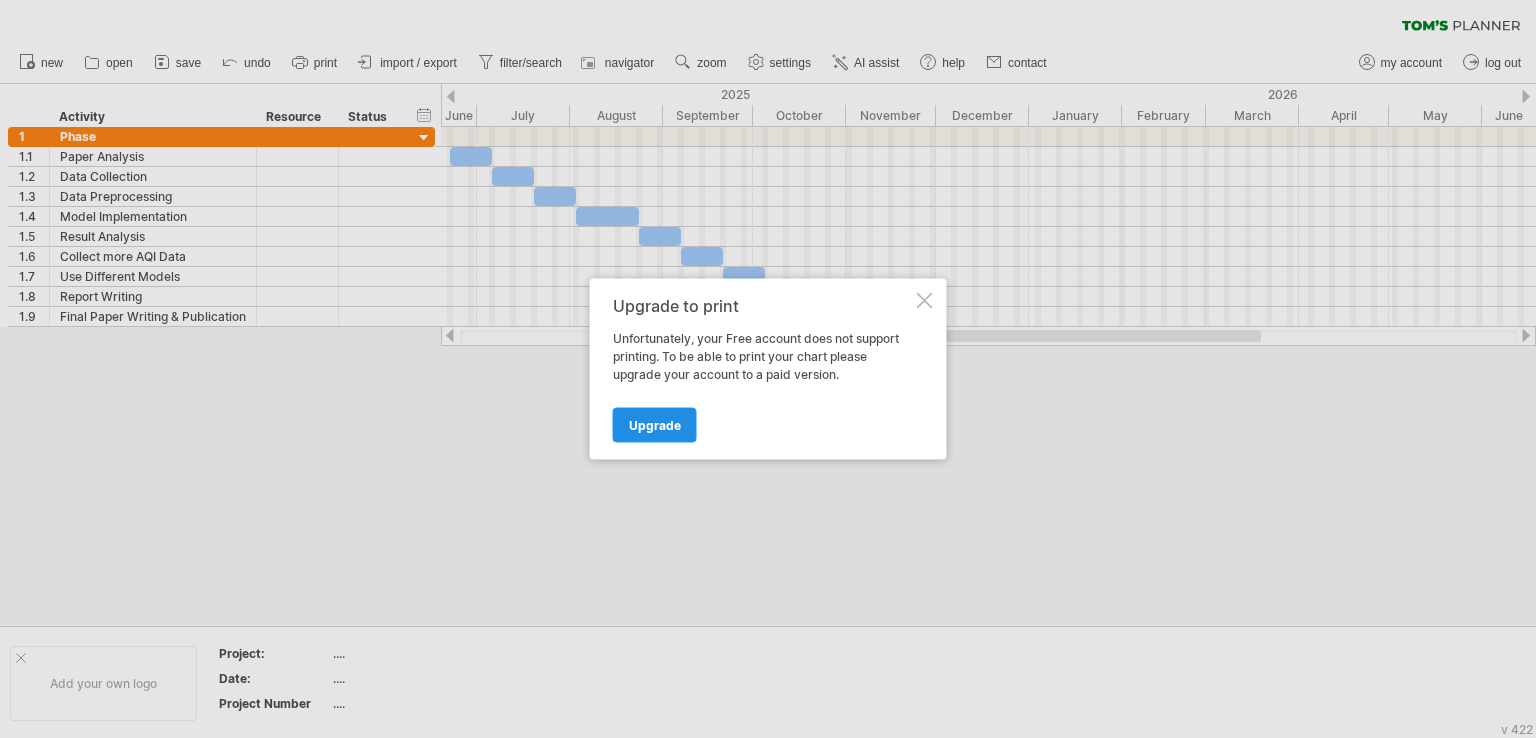 click on "Upgrade" at bounding box center (655, 425) 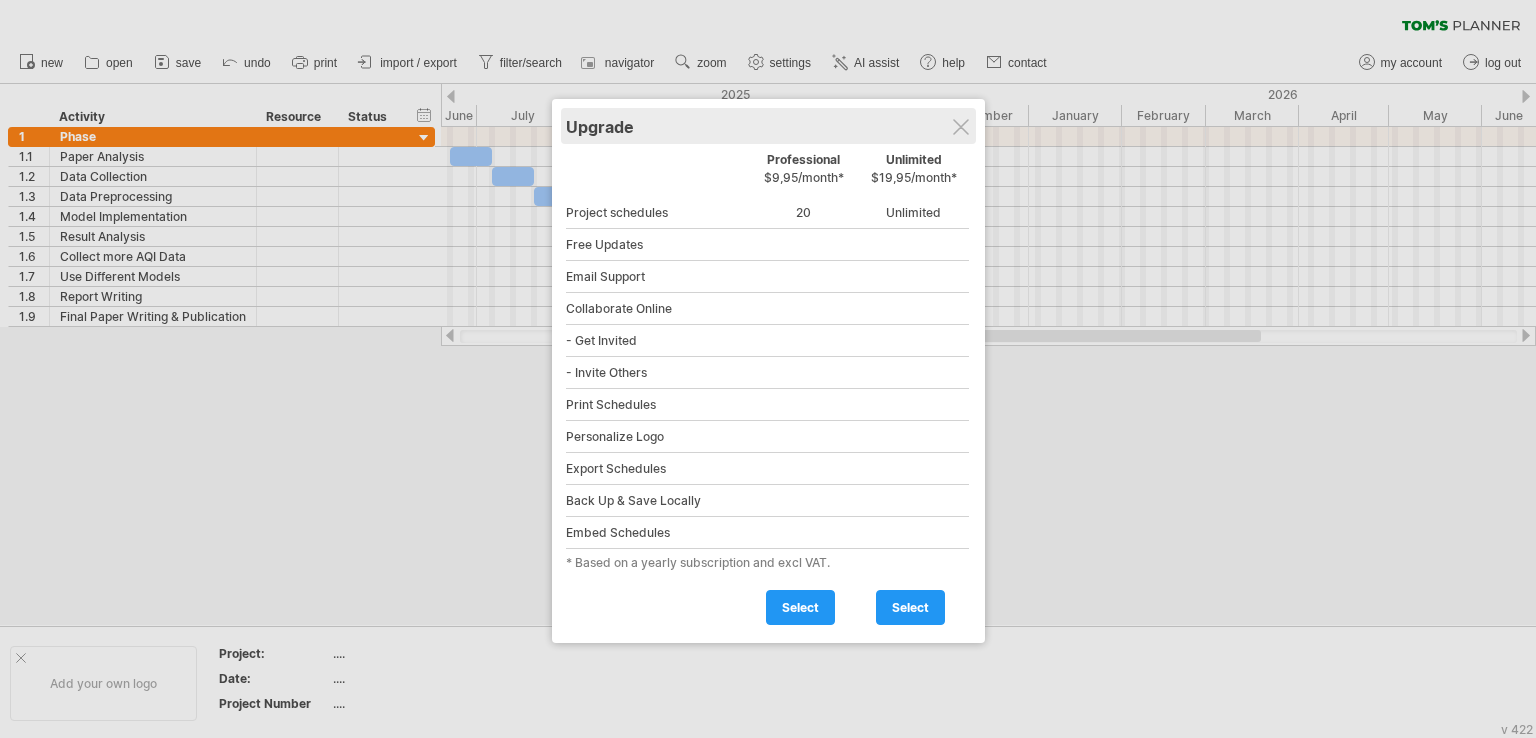 click on "Upgrade" at bounding box center [768, 126] 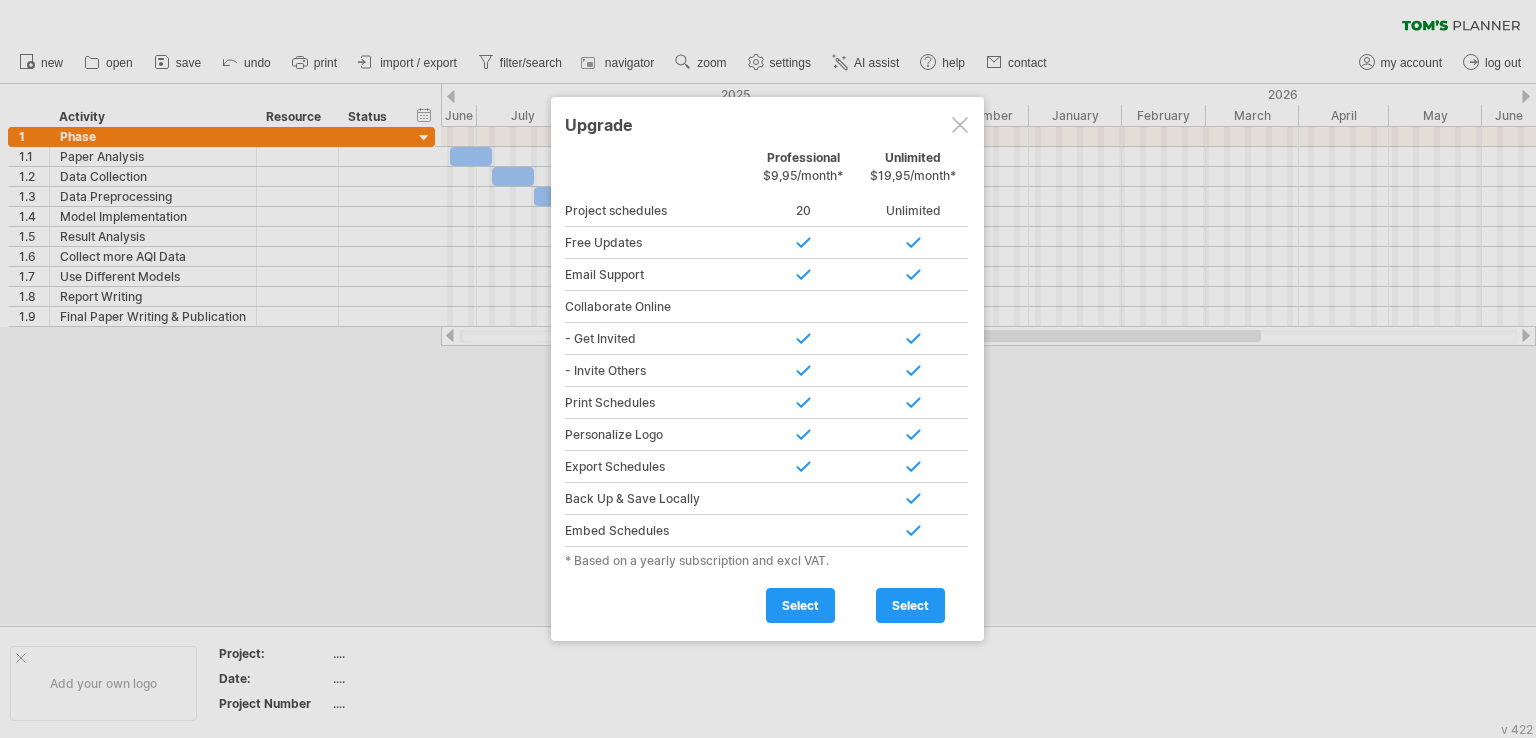 click at bounding box center [960, 125] 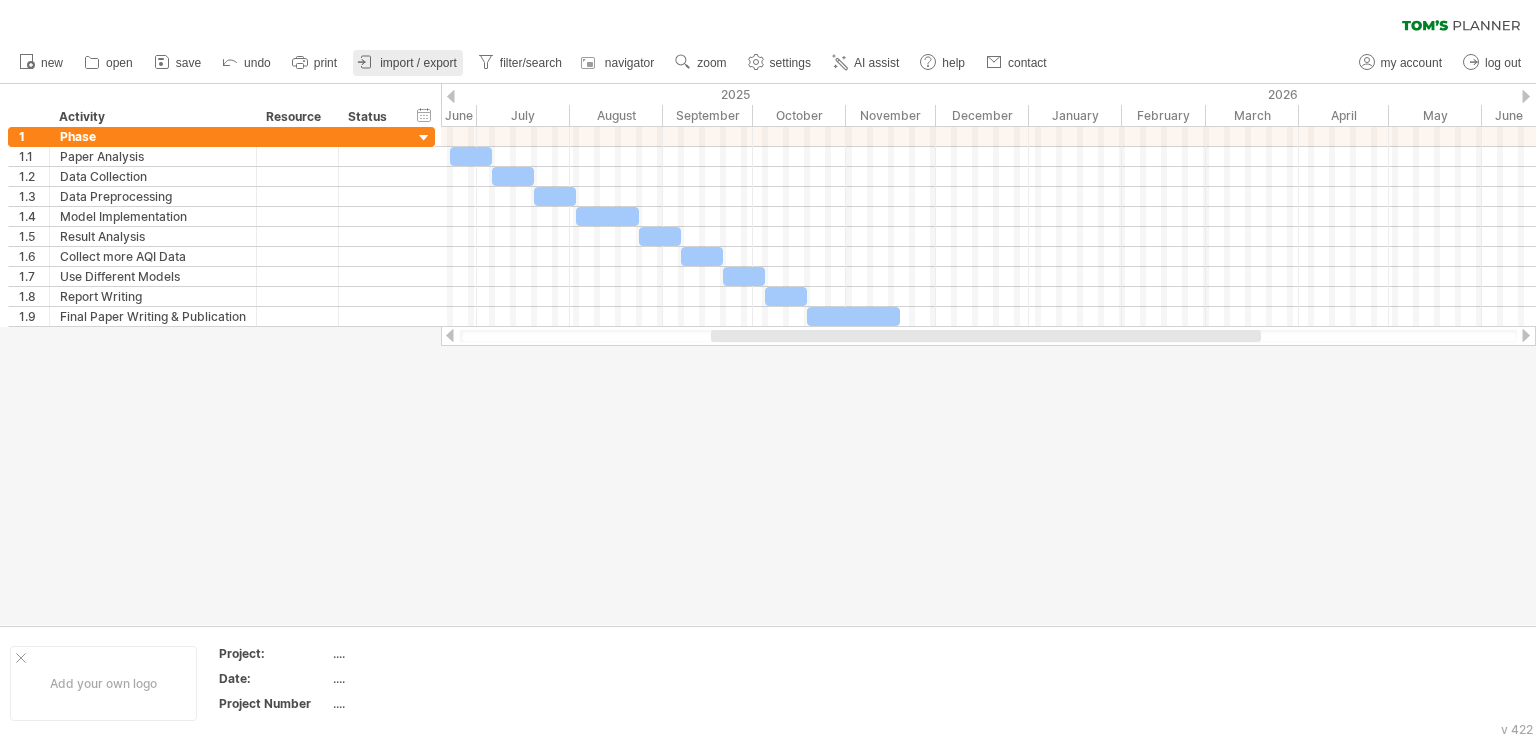 click on "import / export" at bounding box center [408, 63] 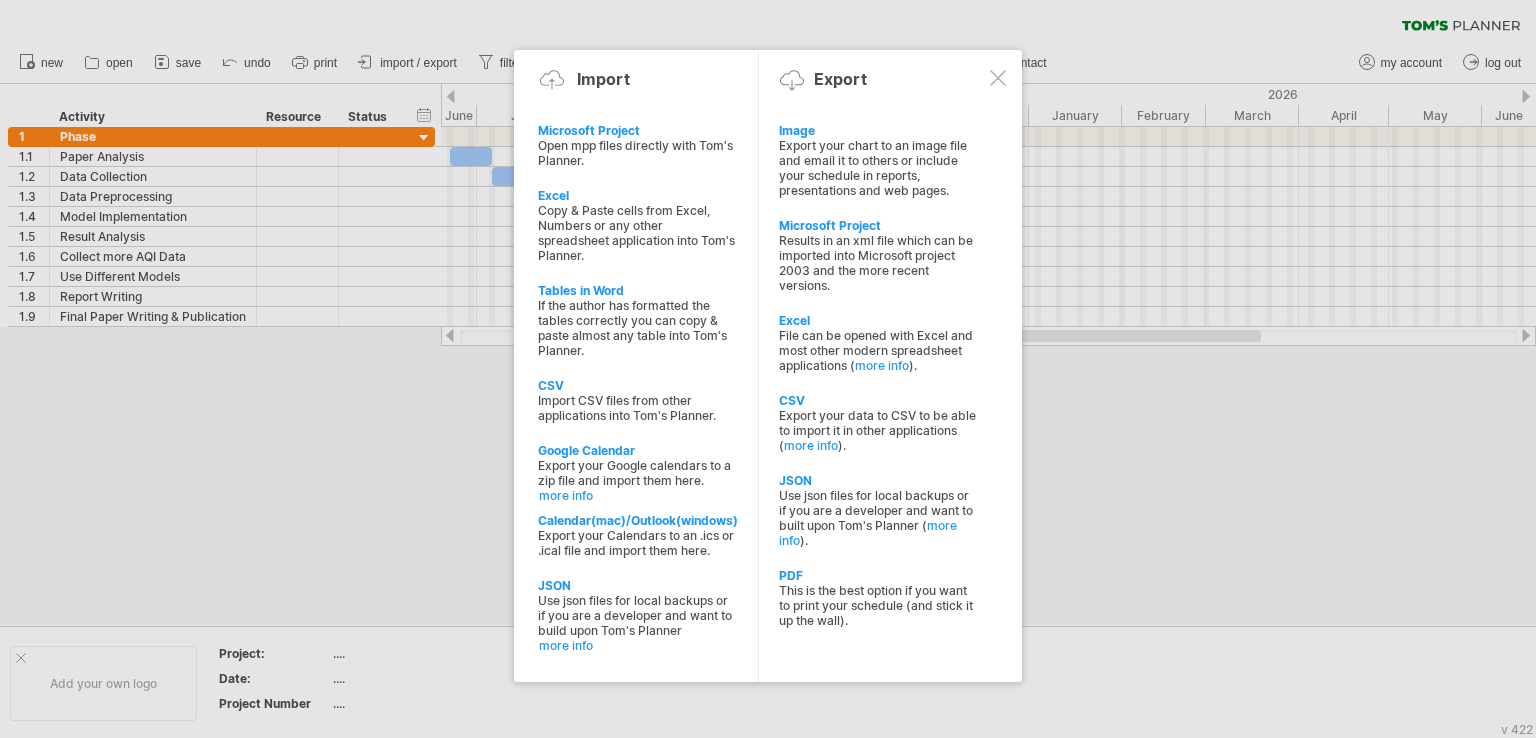 click at bounding box center [998, 78] 